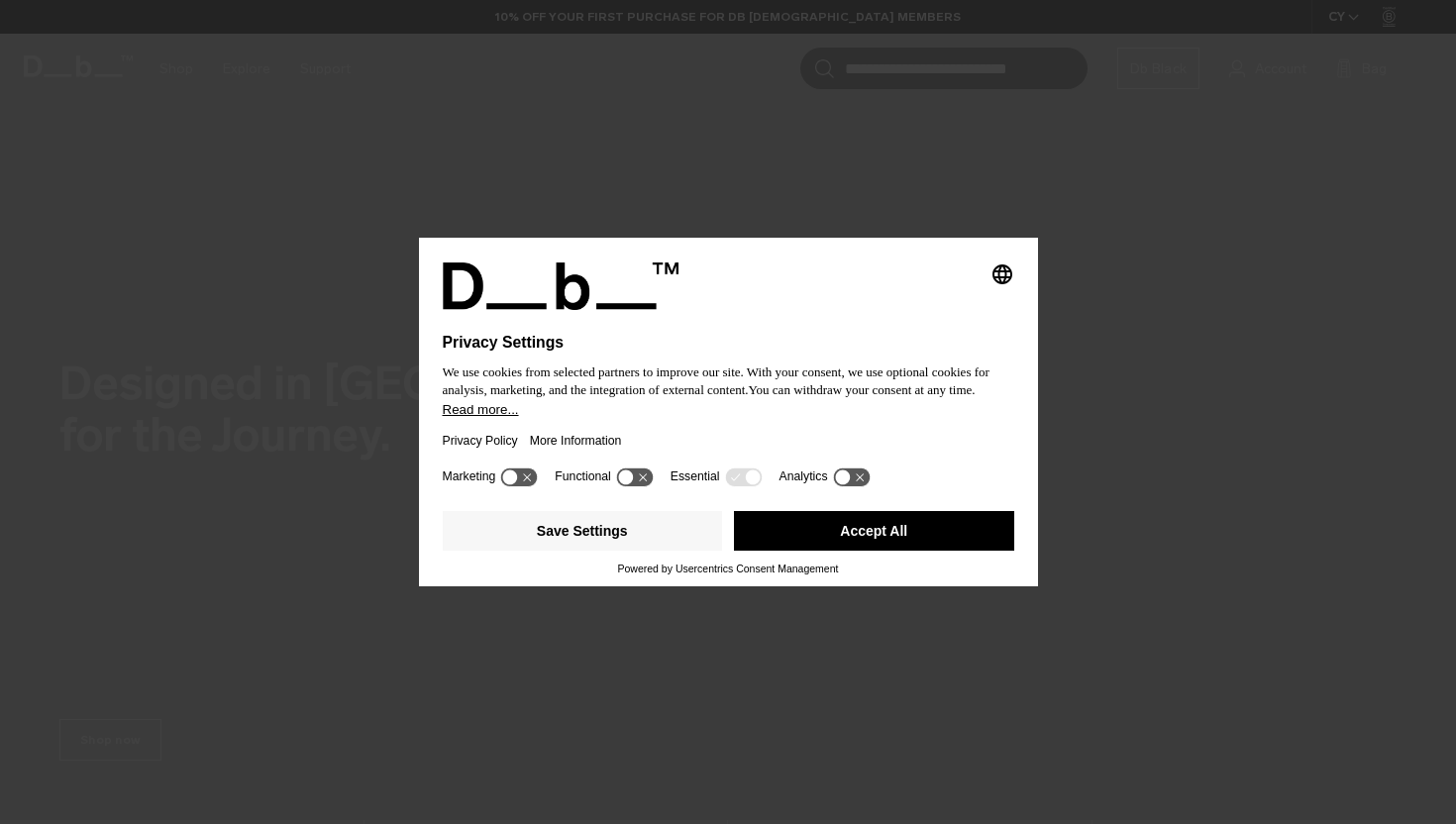 scroll, scrollTop: 0, scrollLeft: 0, axis: both 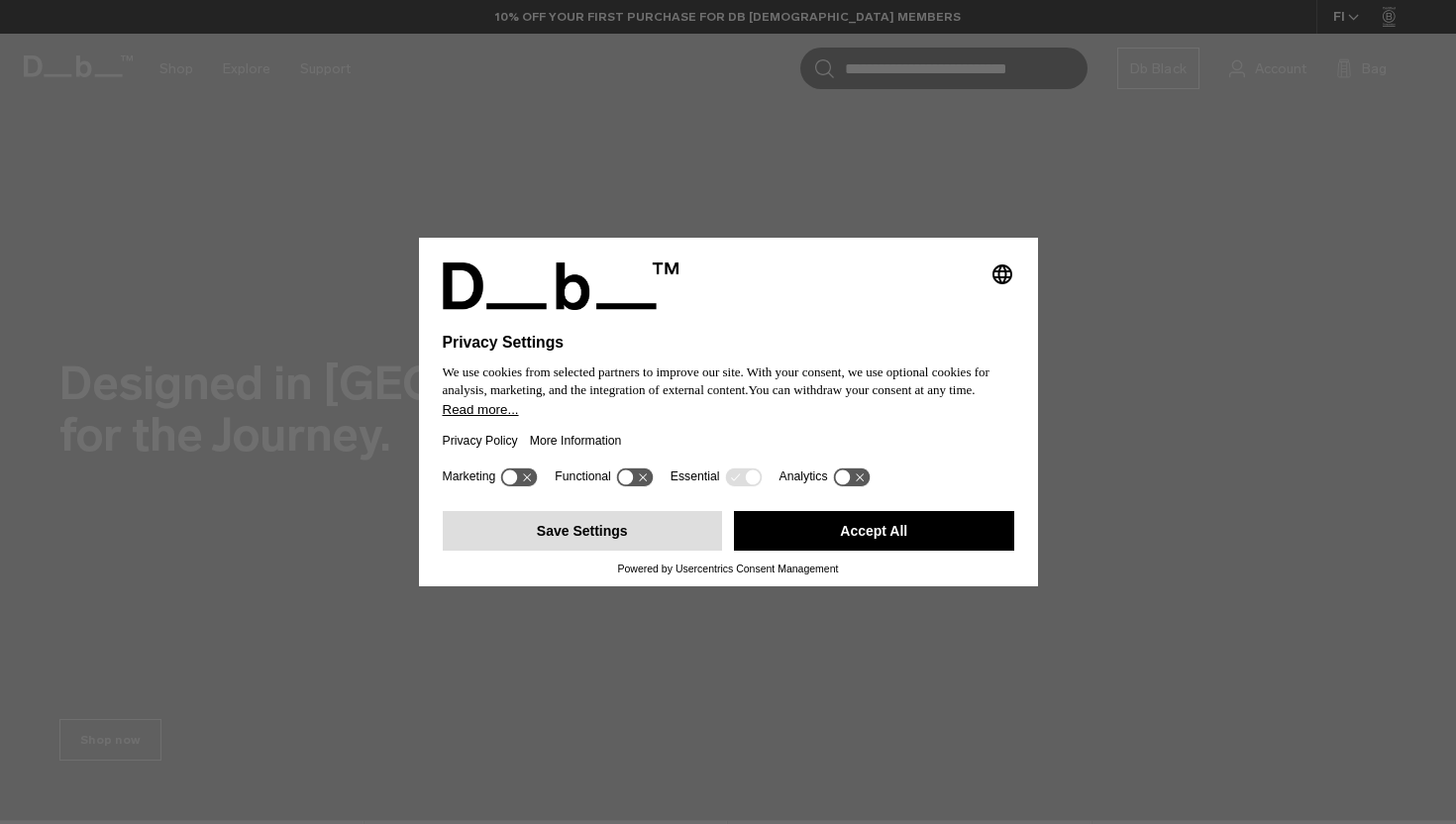 click on "Save Settings" at bounding box center [582, 531] 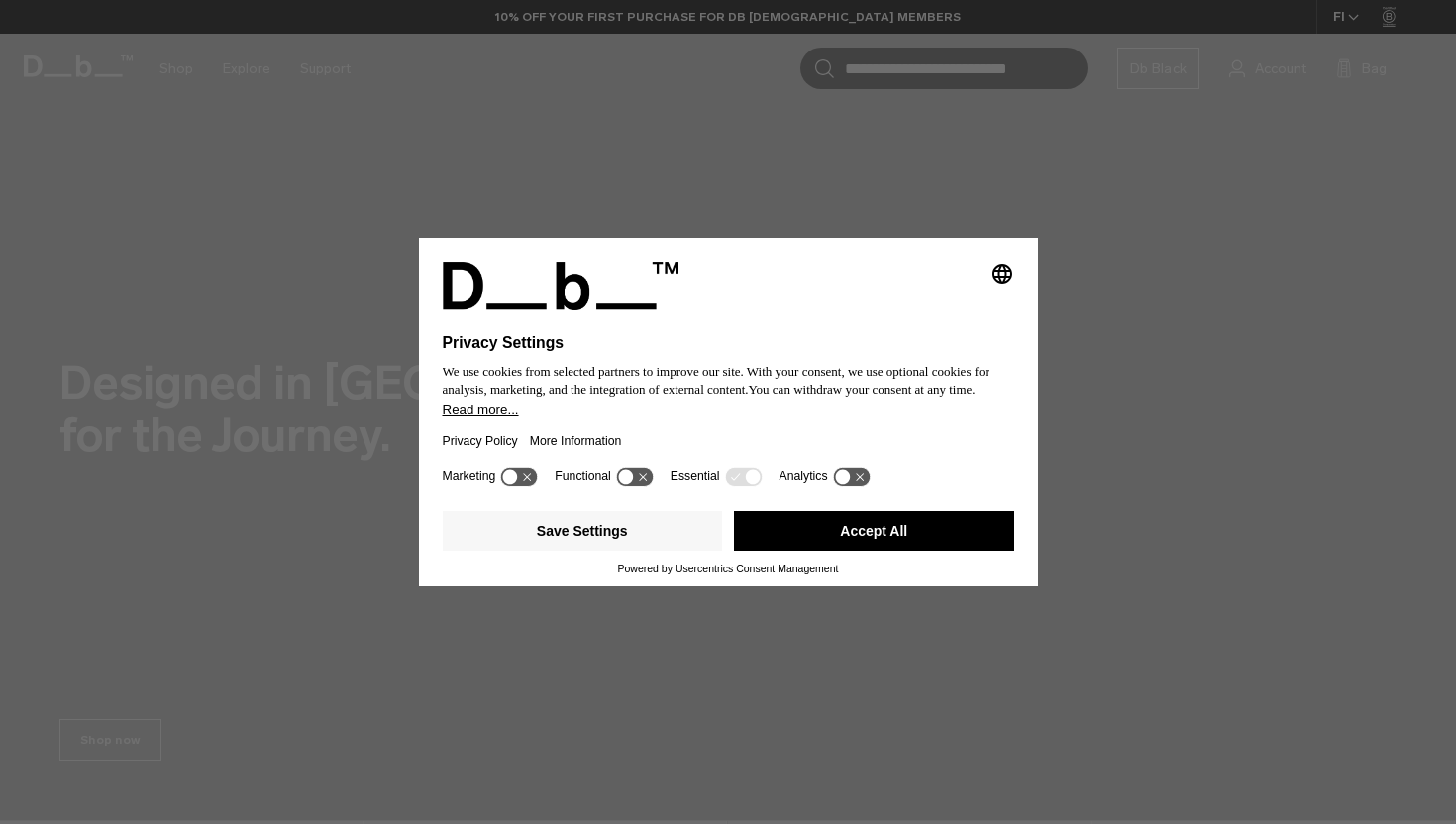 scroll, scrollTop: 0, scrollLeft: 0, axis: both 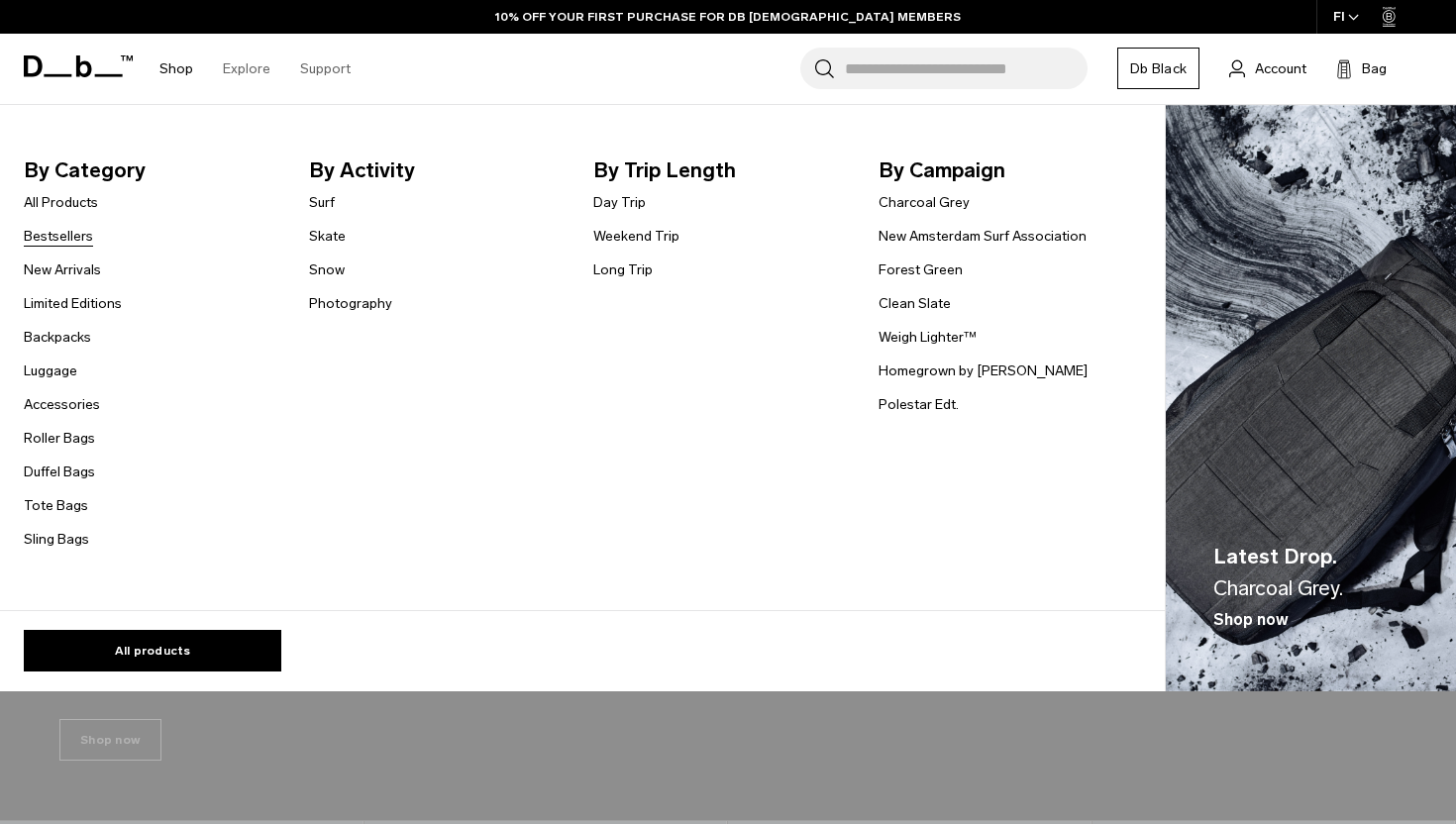 click on "Bestsellers" at bounding box center (58, 236) 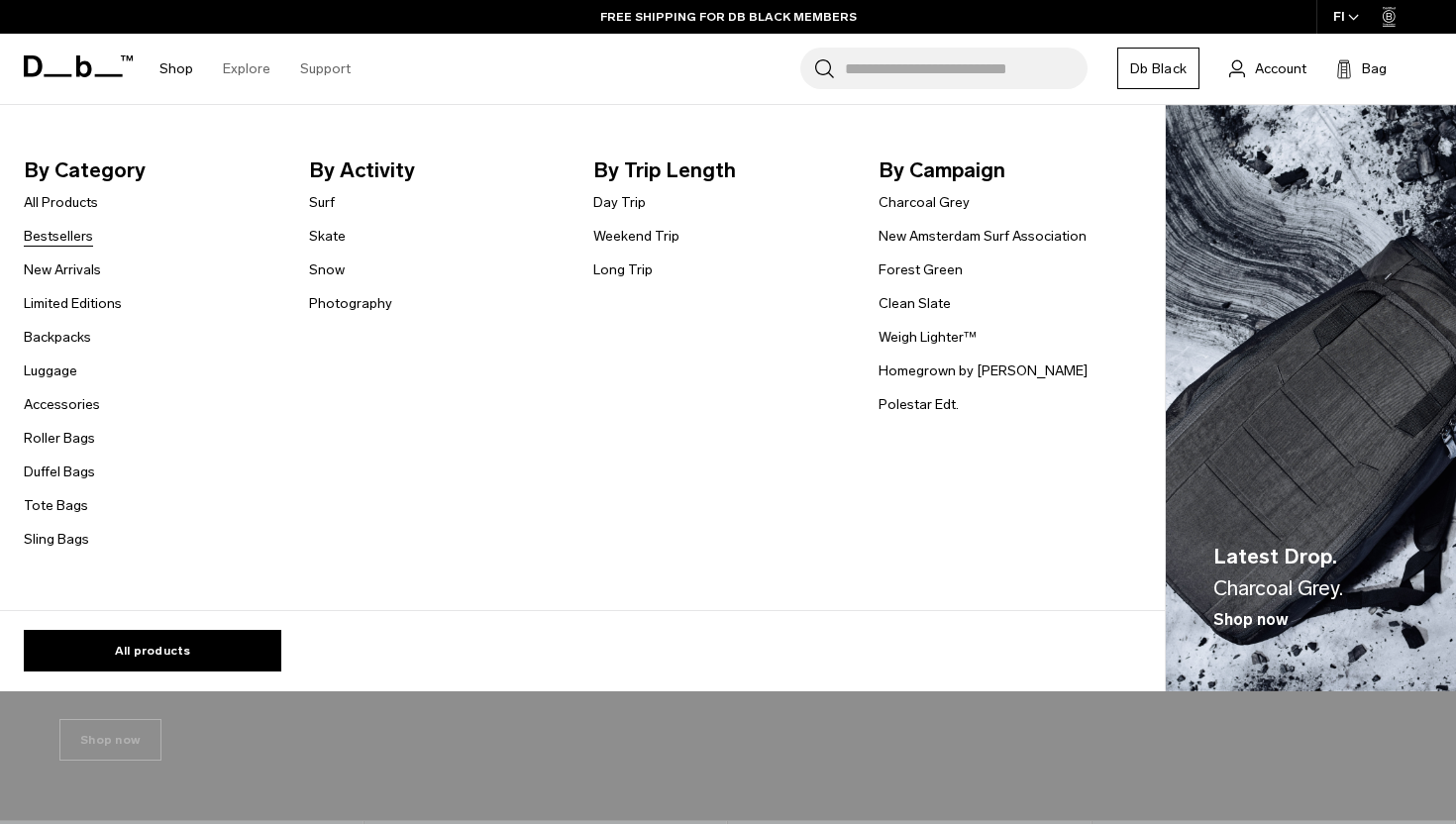 click on "Bestsellers" at bounding box center [58, 236] 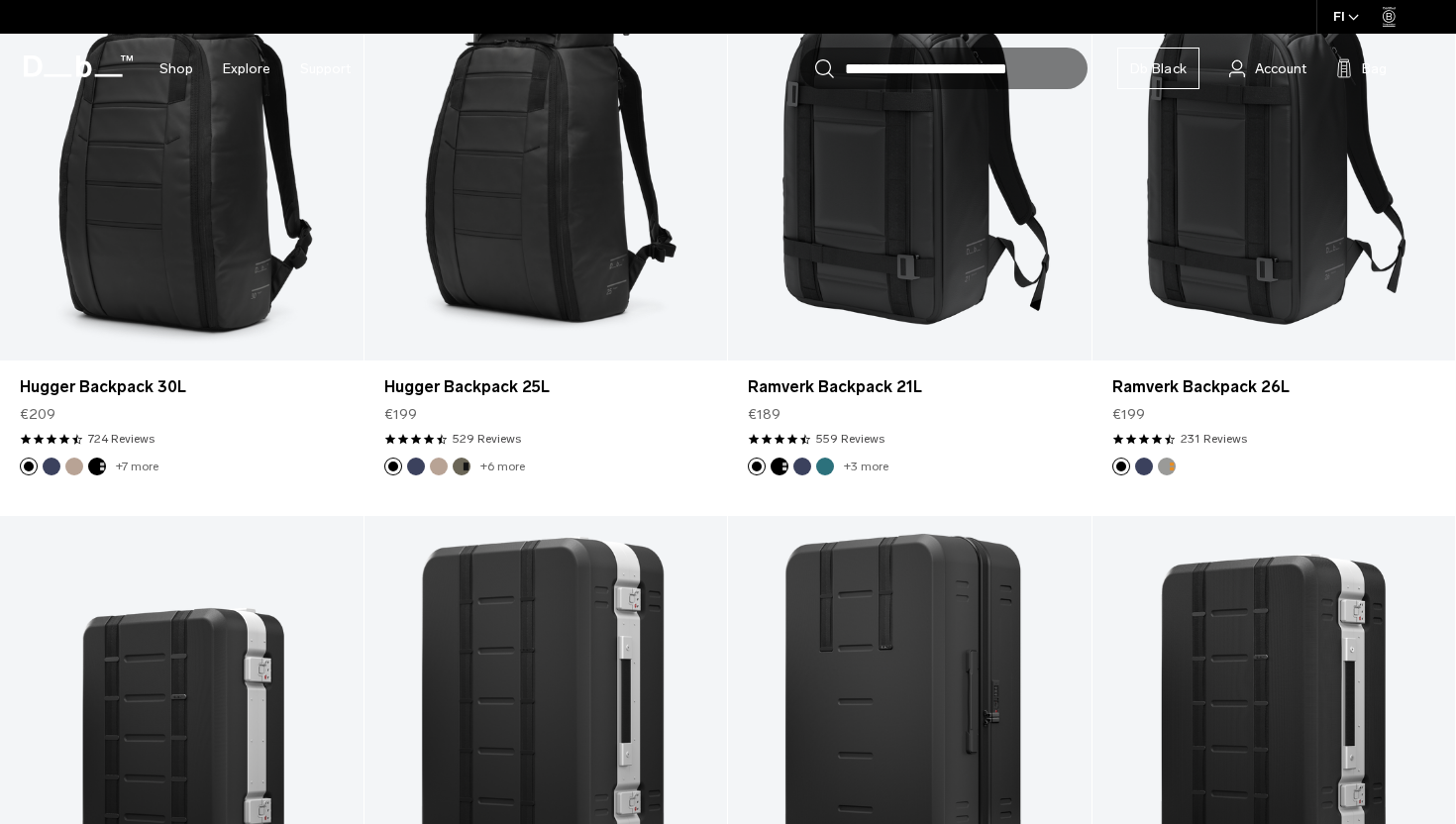scroll, scrollTop: 0, scrollLeft: 0, axis: both 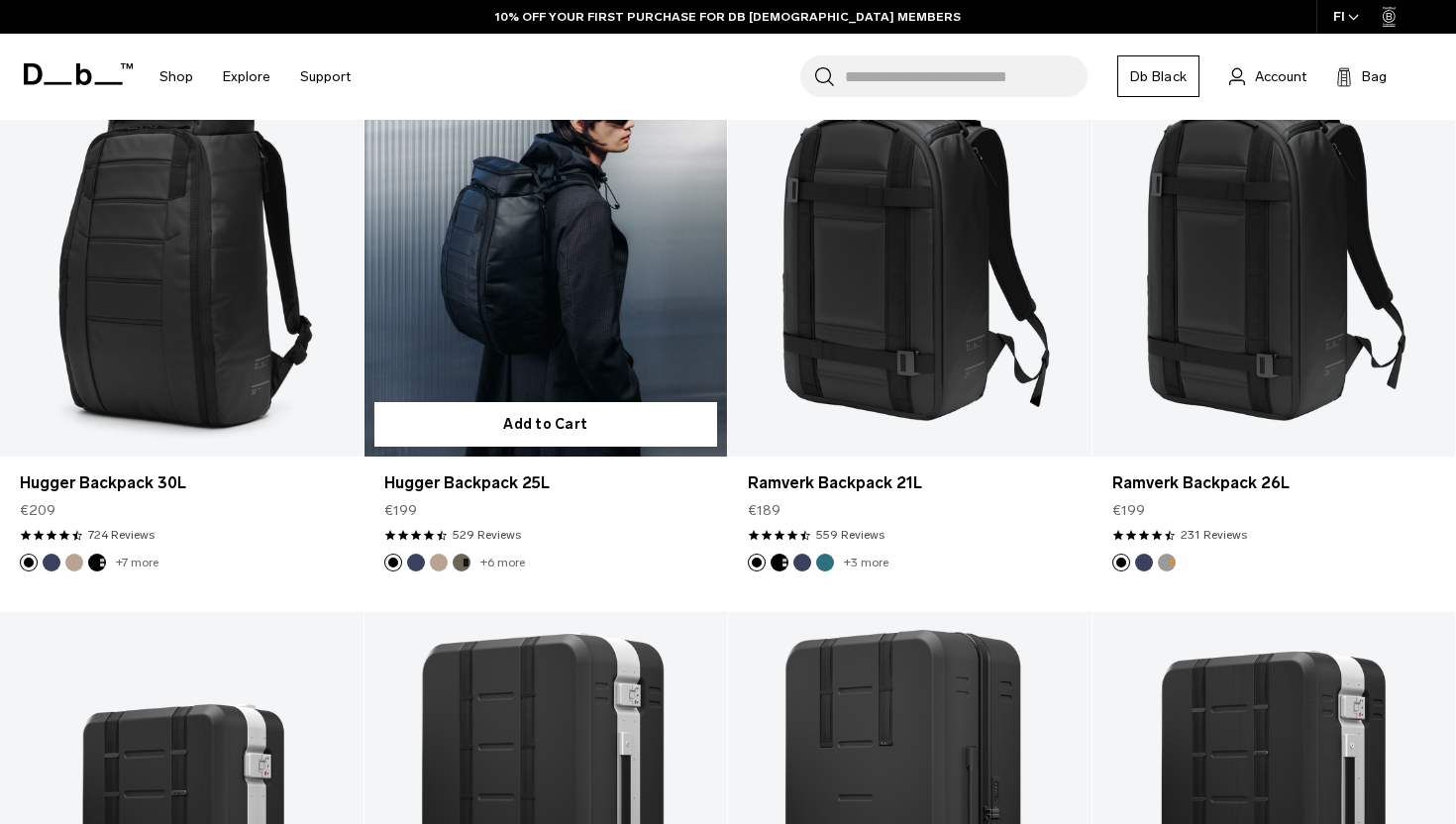 click at bounding box center (546, 254) 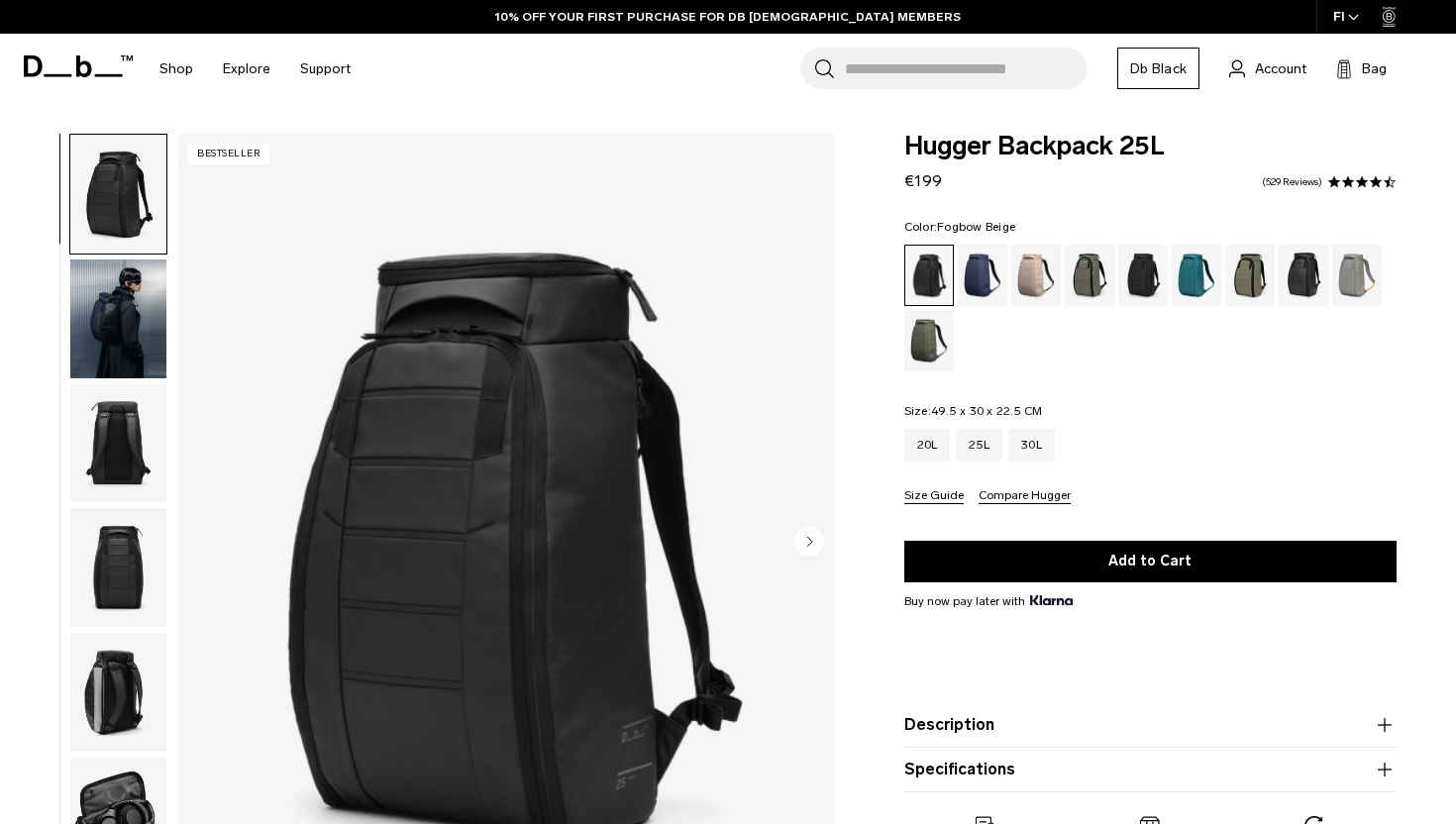 scroll, scrollTop: 0, scrollLeft: 0, axis: both 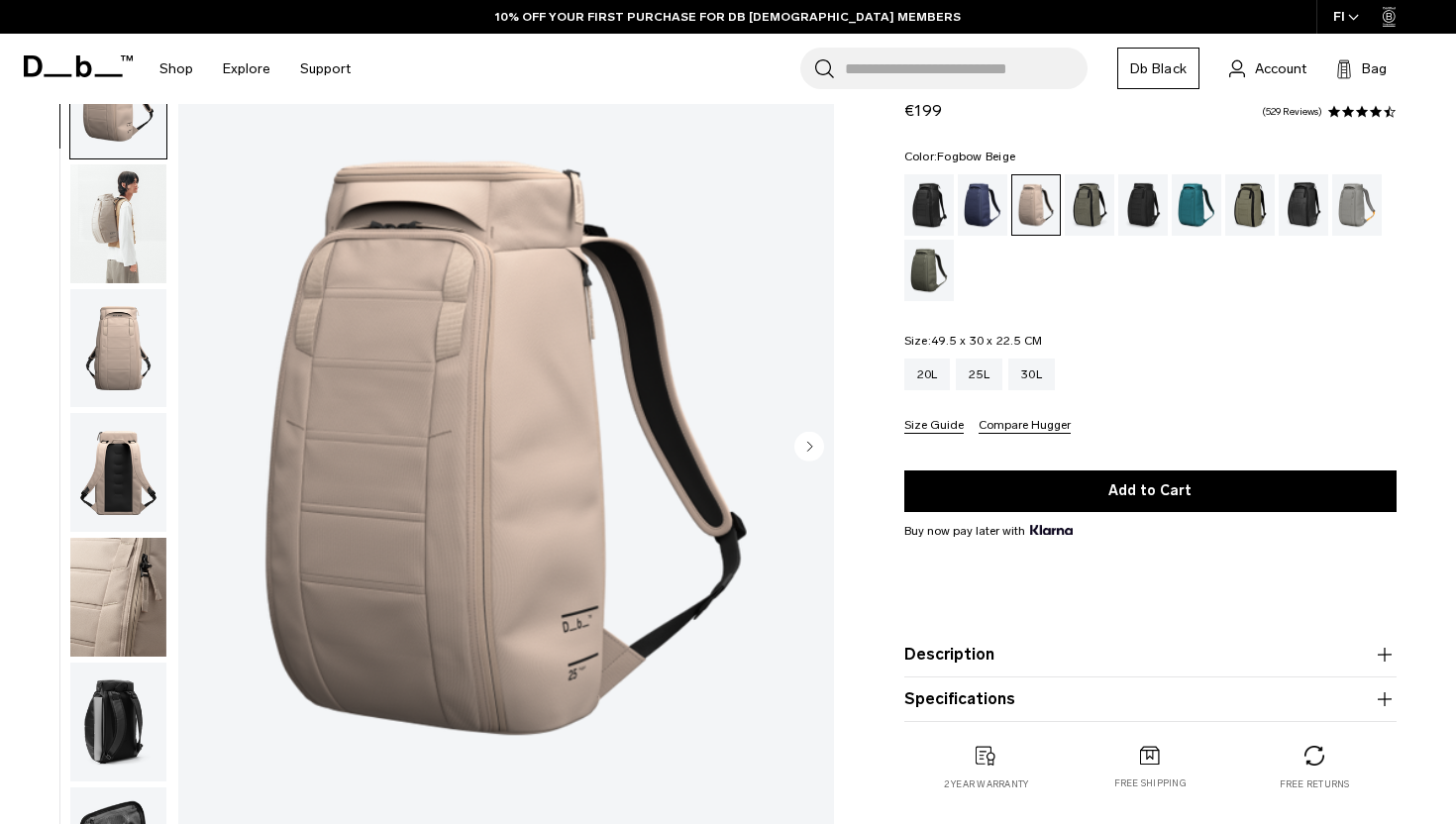 click at bounding box center [118, 224] 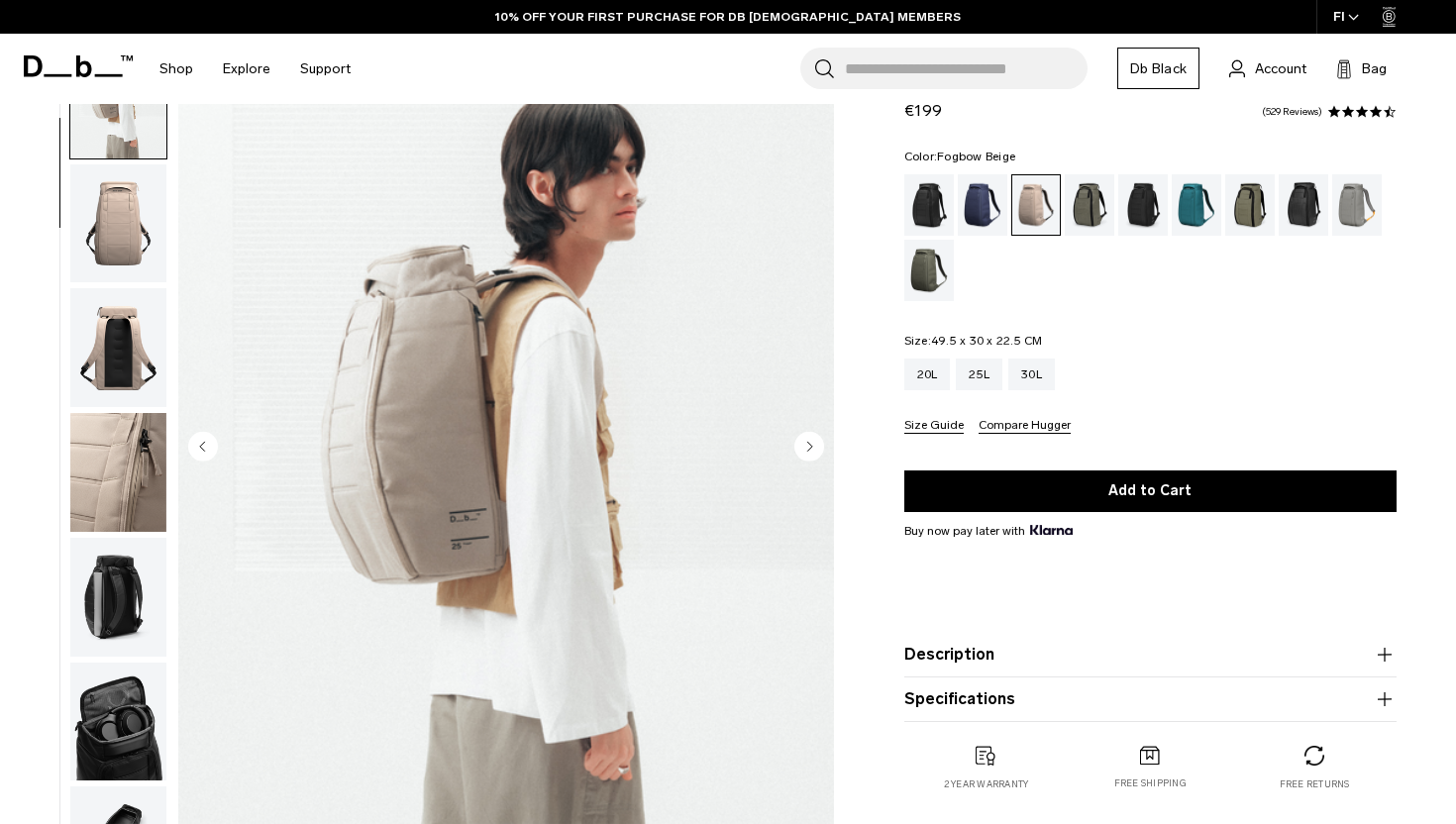 click at bounding box center [118, 224] 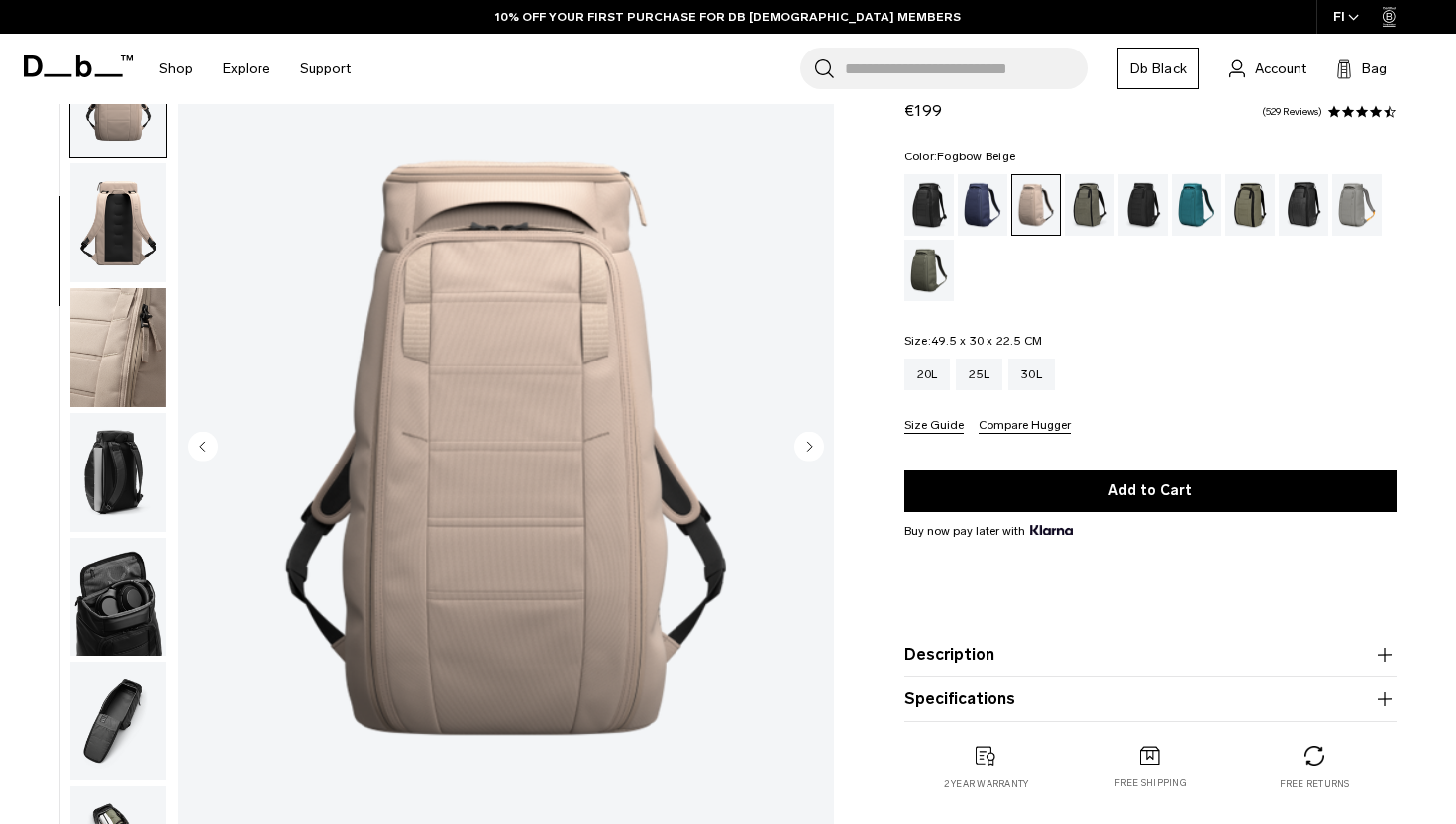 click at bounding box center [118, 223] 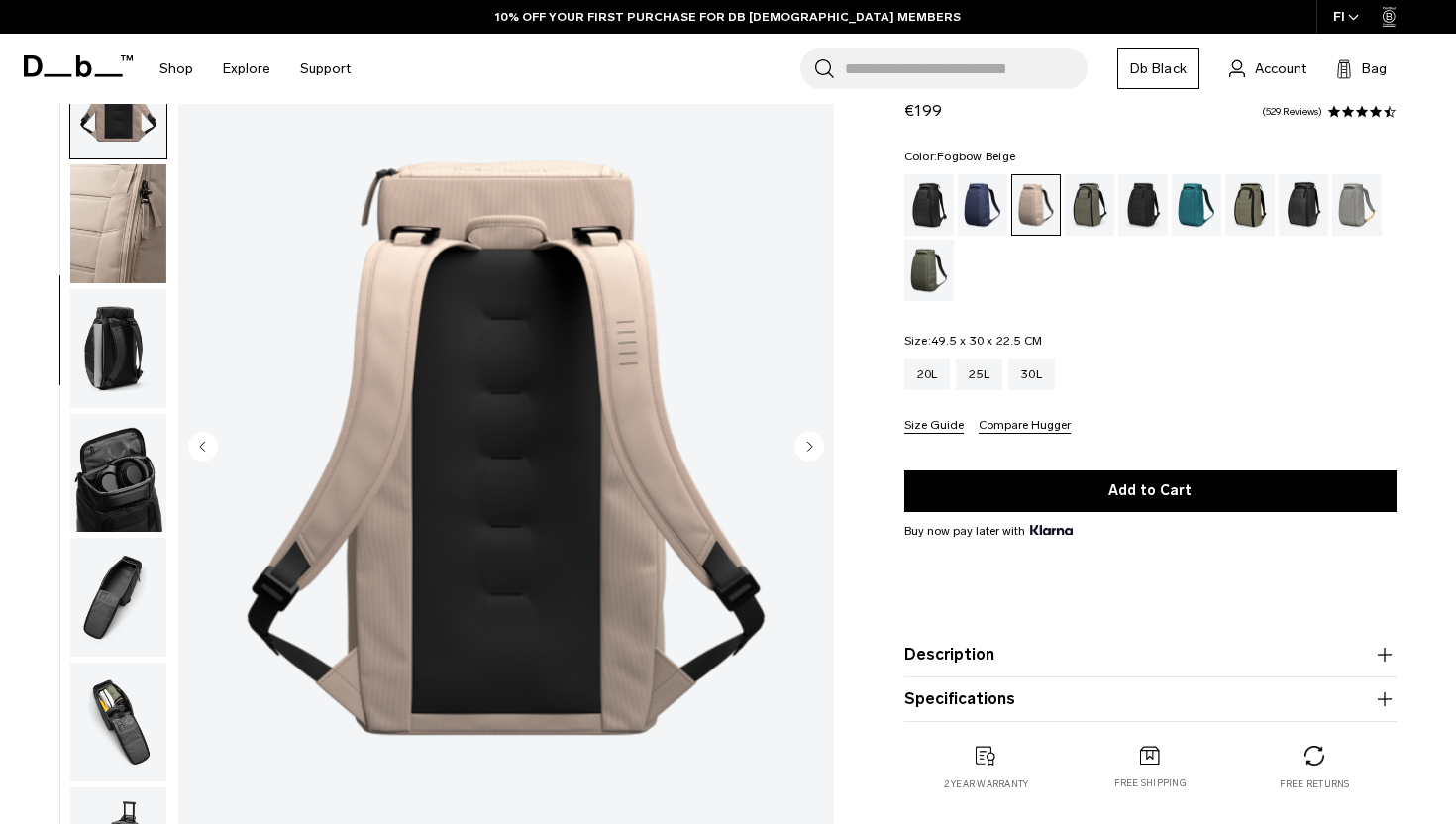 click at bounding box center (118, 224) 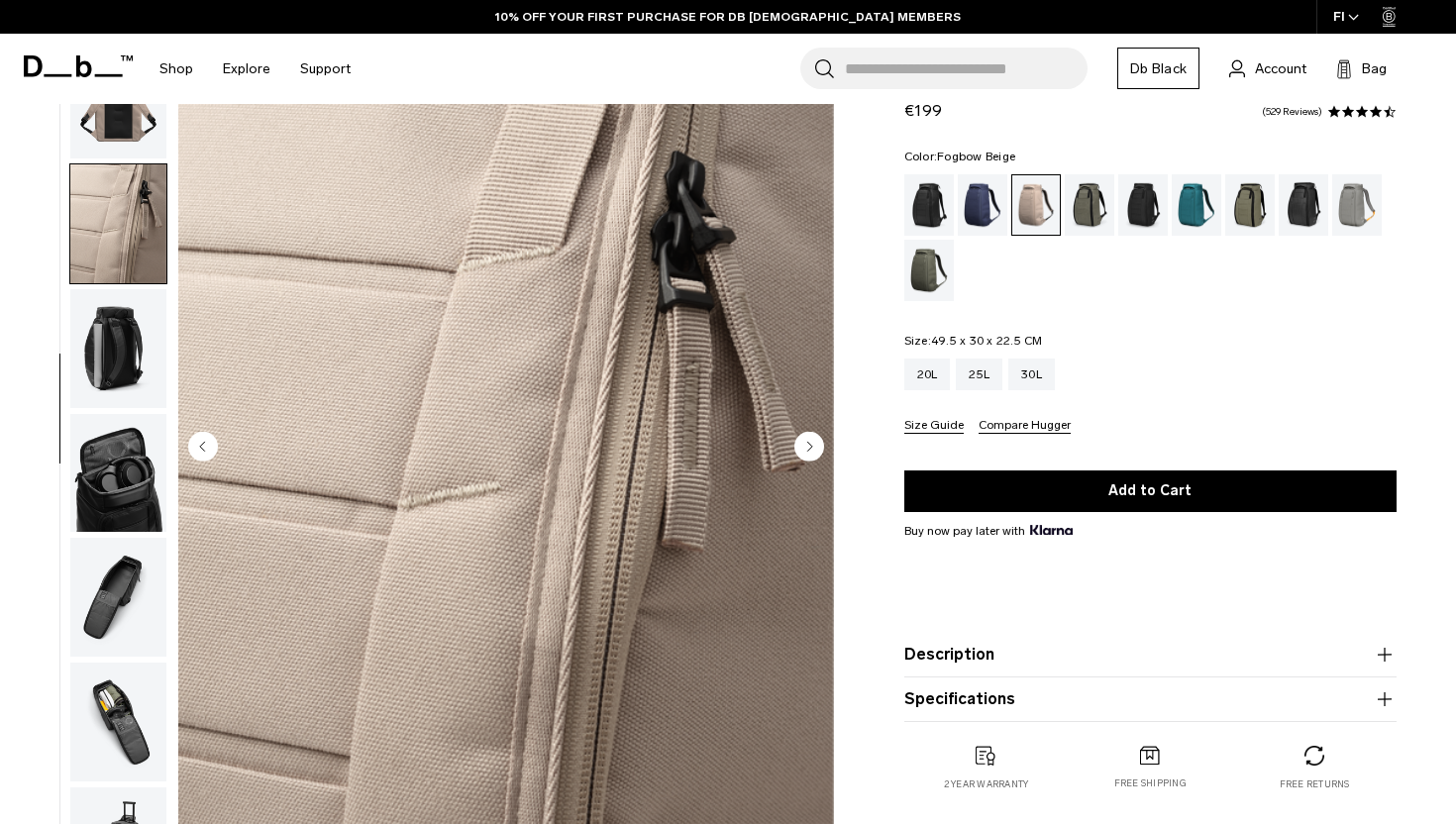 scroll, scrollTop: 423, scrollLeft: 0, axis: vertical 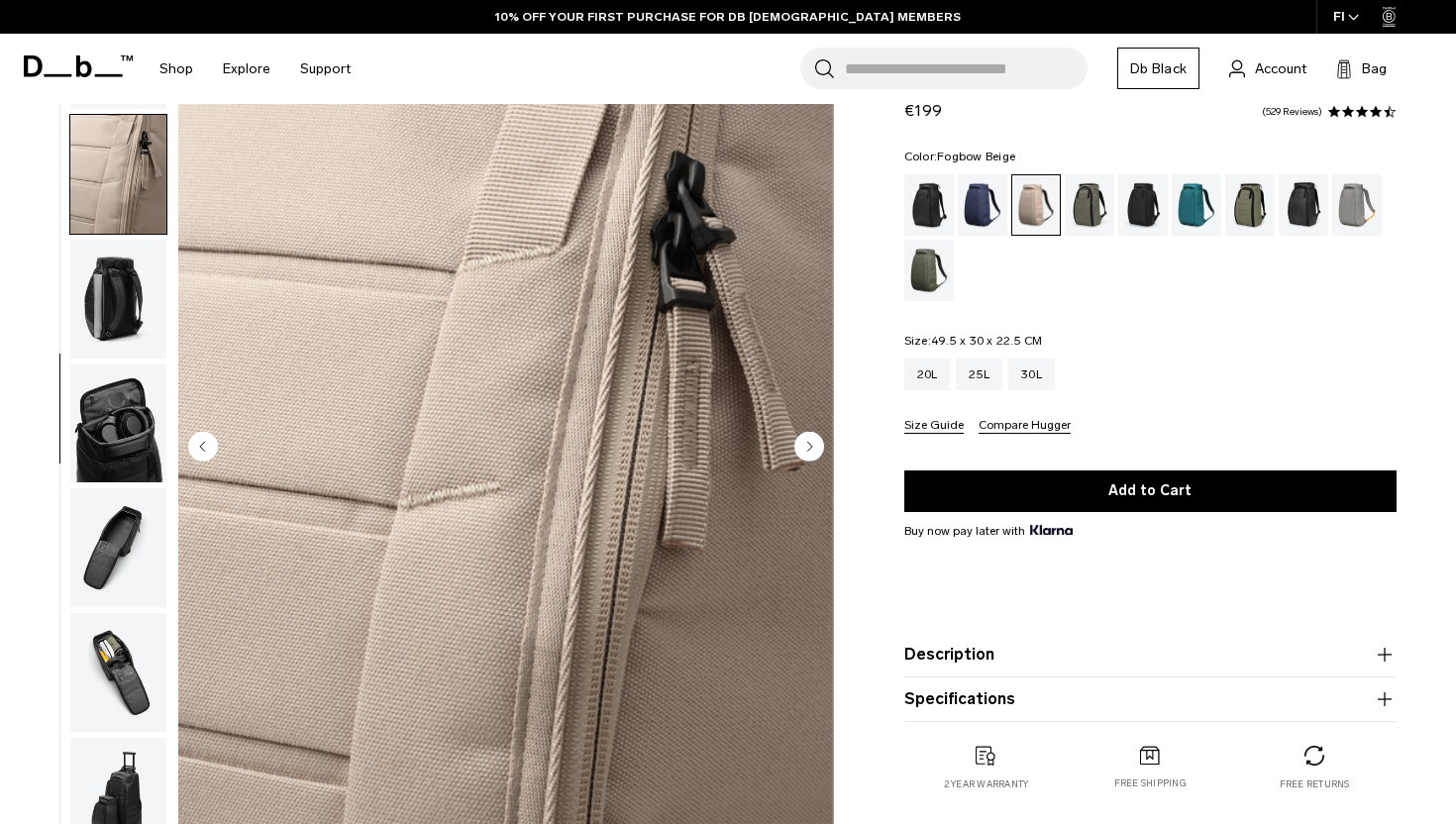 click at bounding box center (118, 299) 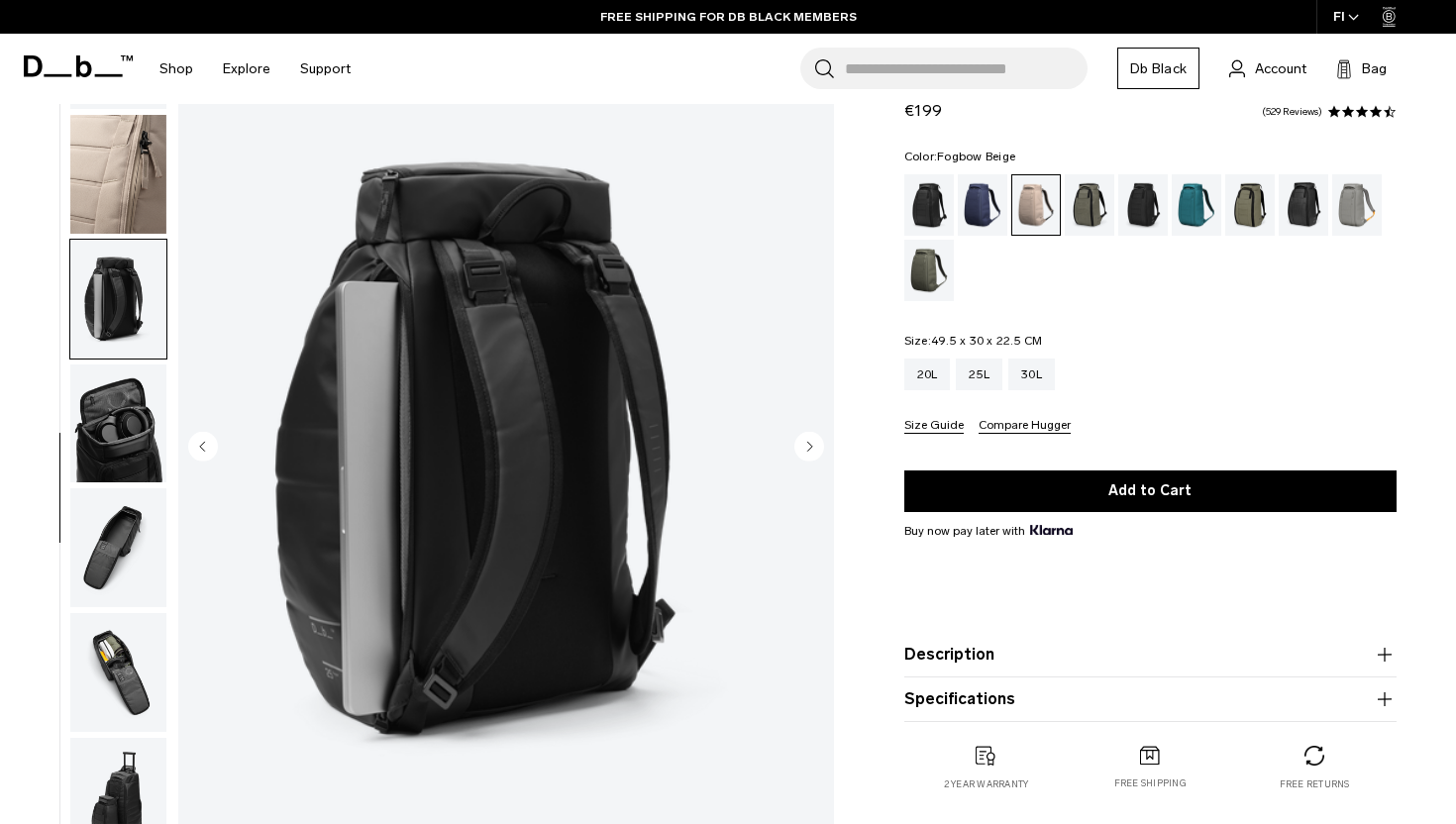 click at bounding box center (118, 424) 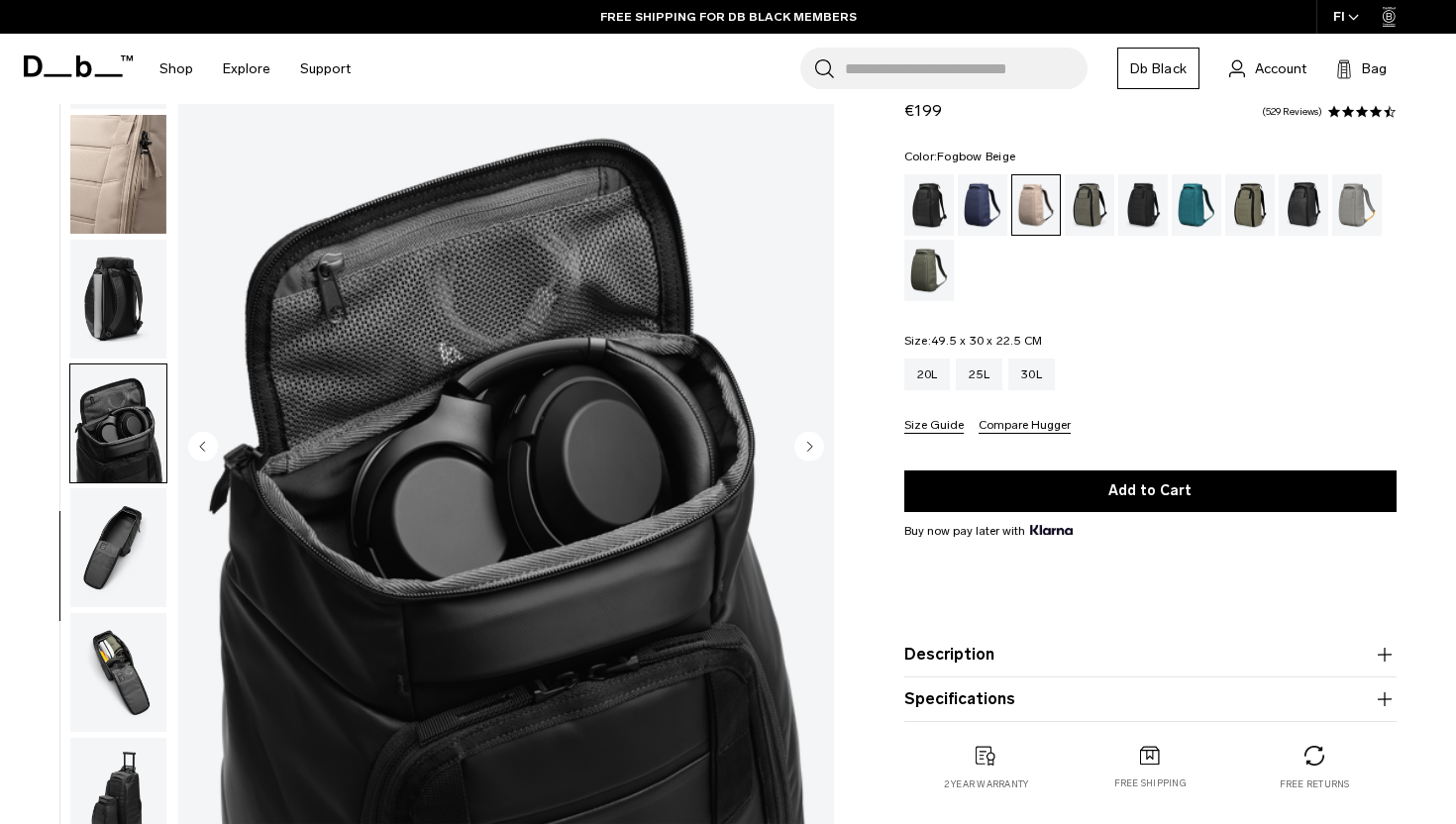 click at bounding box center (118, 548) 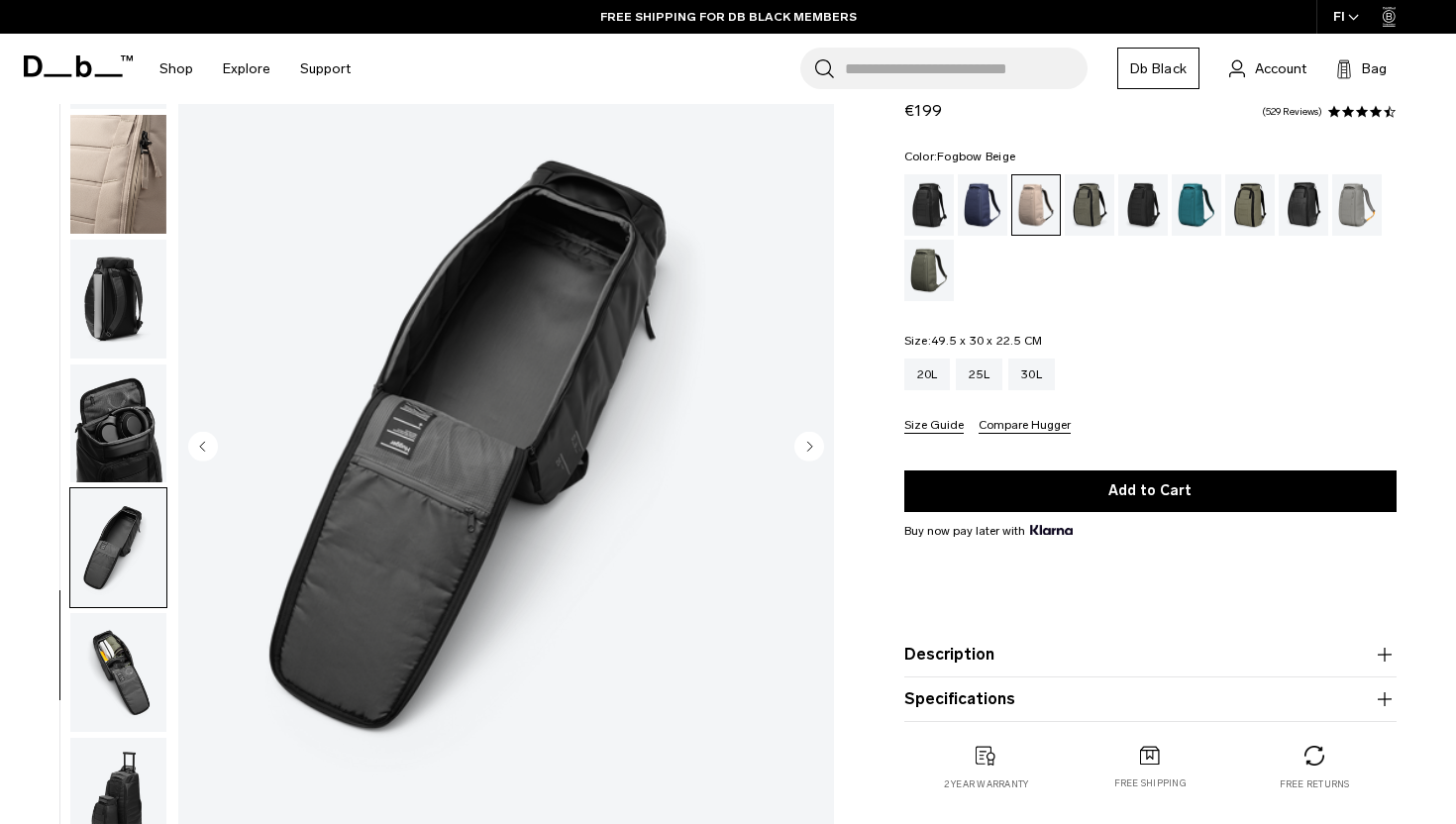 click at bounding box center [118, 672] 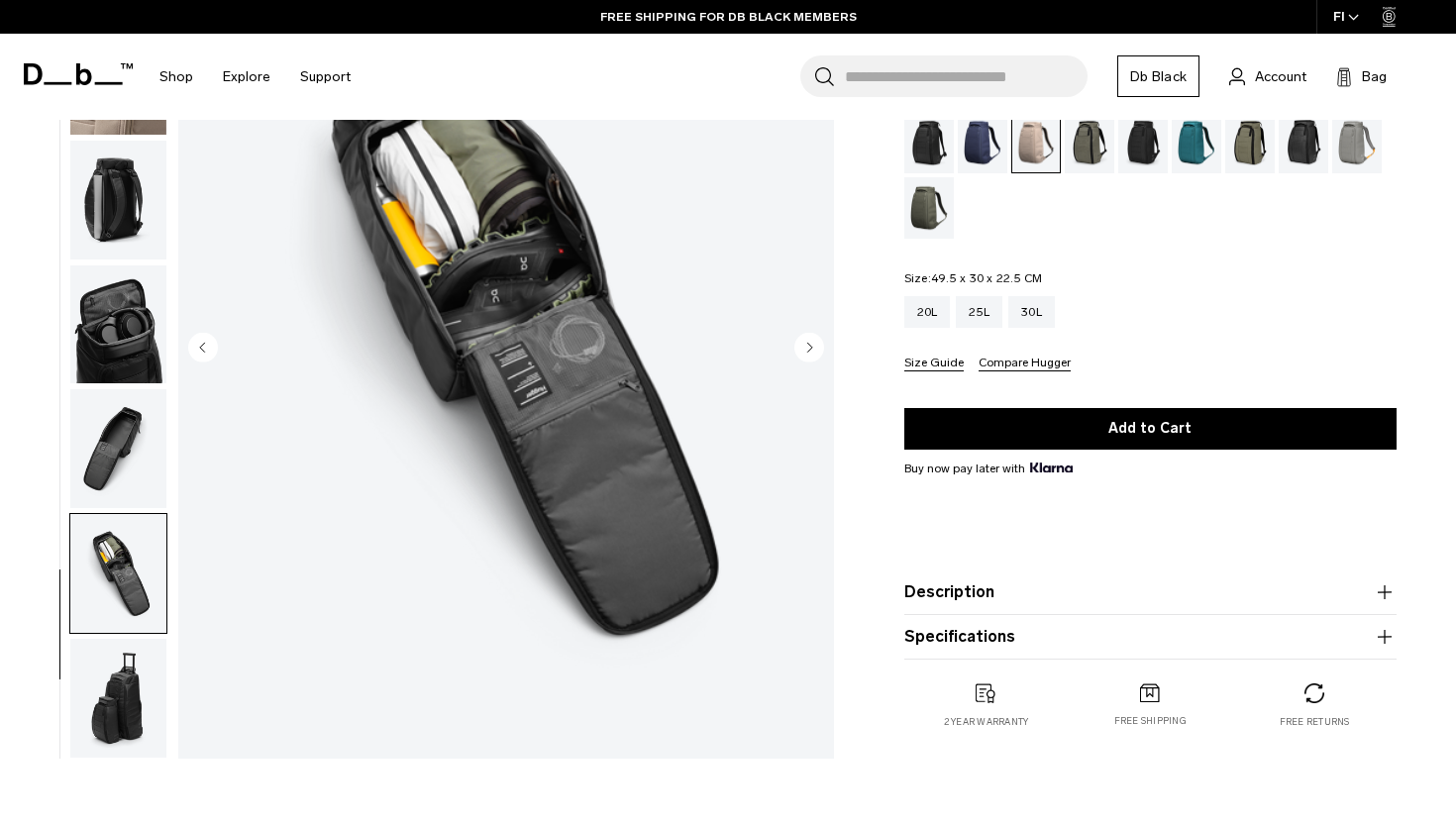 scroll, scrollTop: 197, scrollLeft: 0, axis: vertical 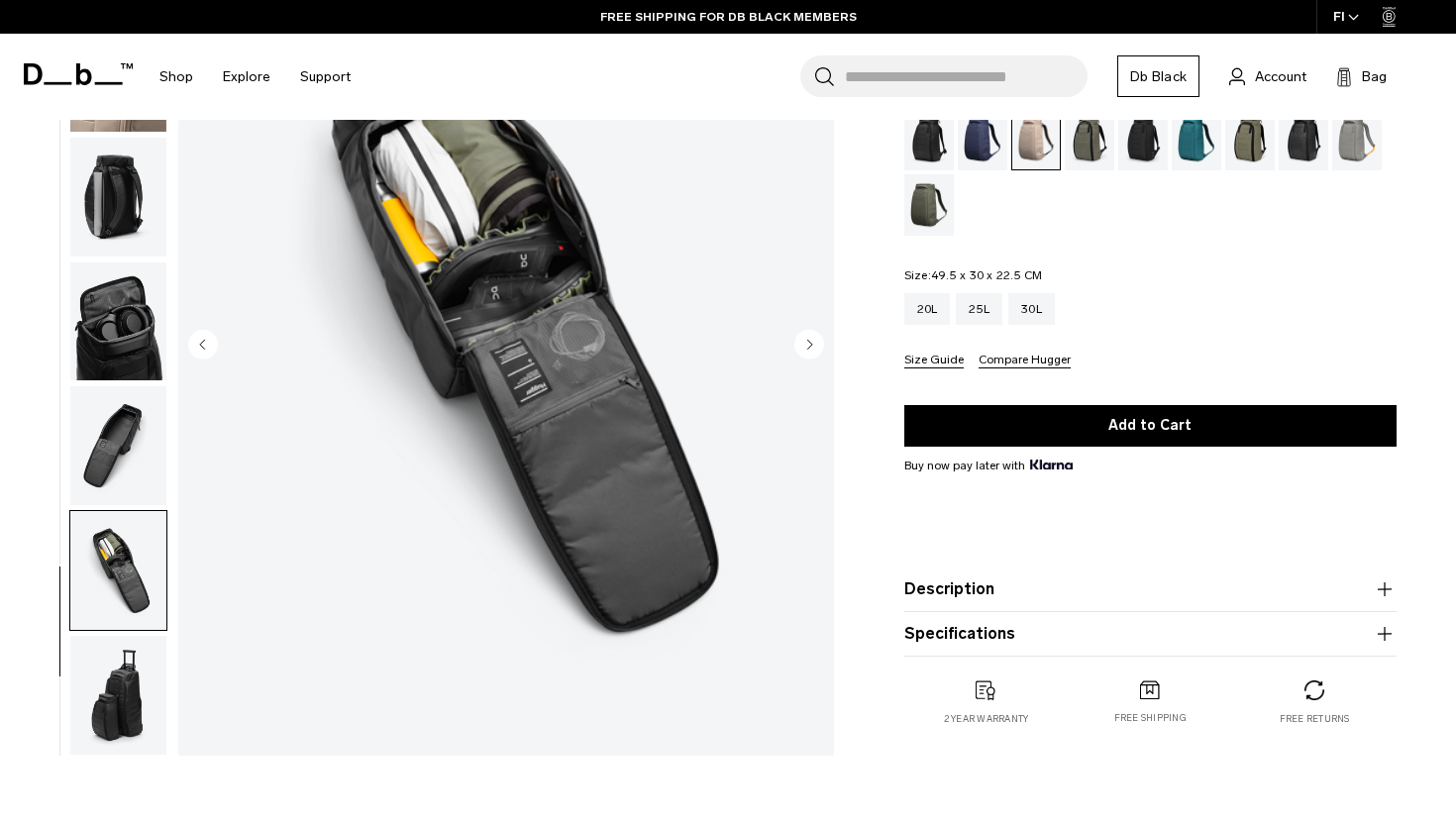 click at bounding box center [118, 695] 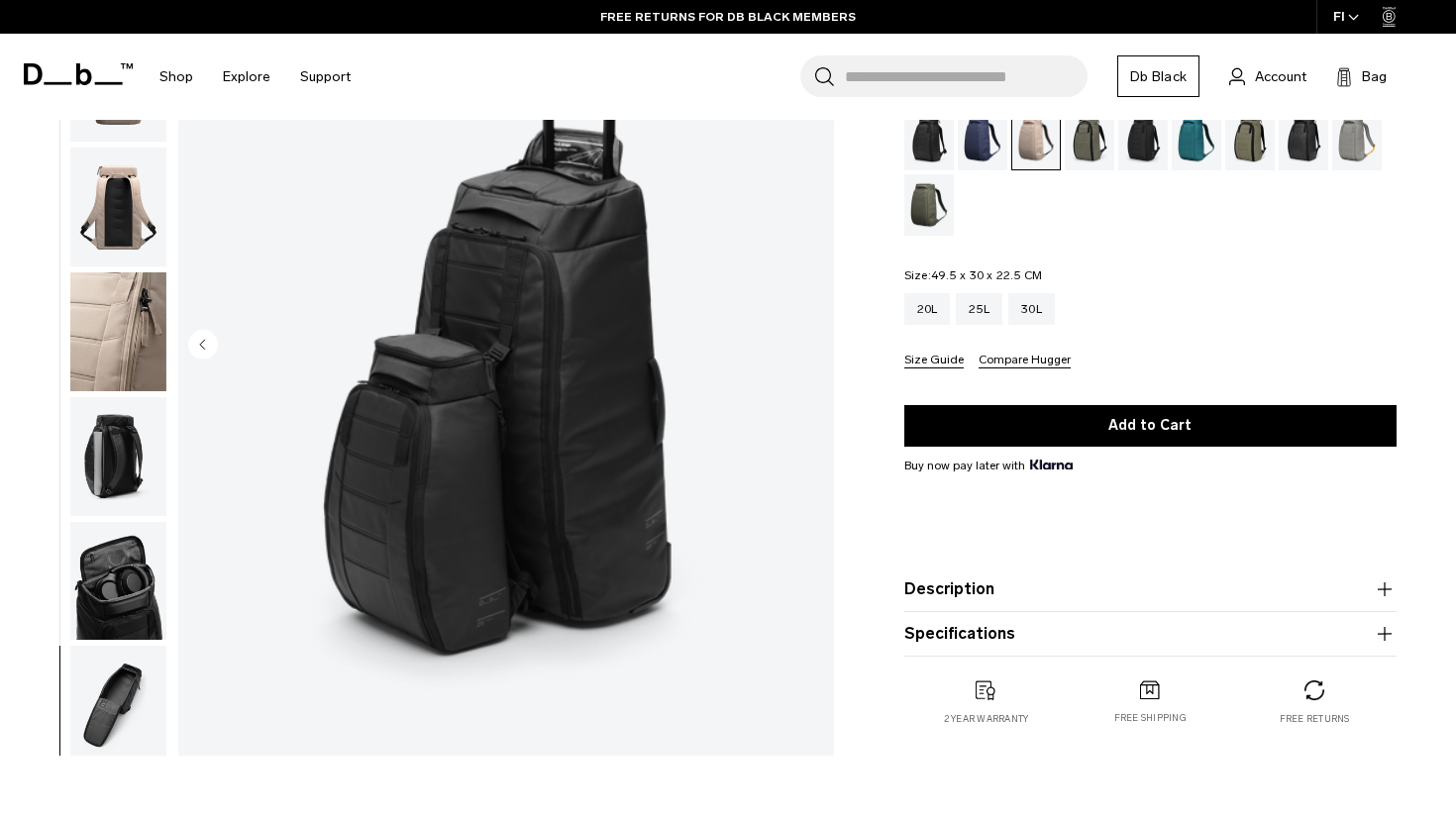 scroll, scrollTop: 0, scrollLeft: 0, axis: both 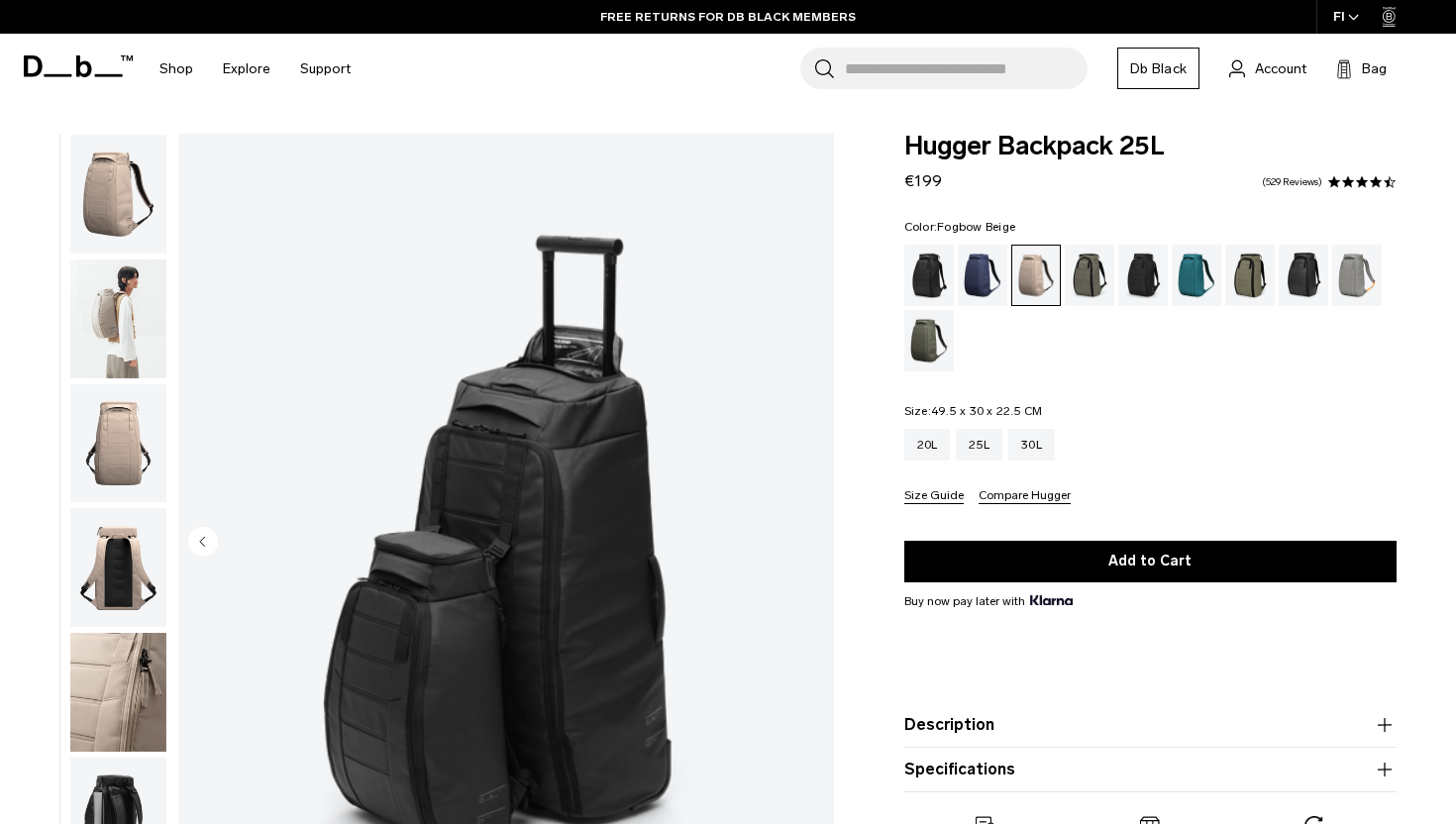 click at bounding box center (118, 319) 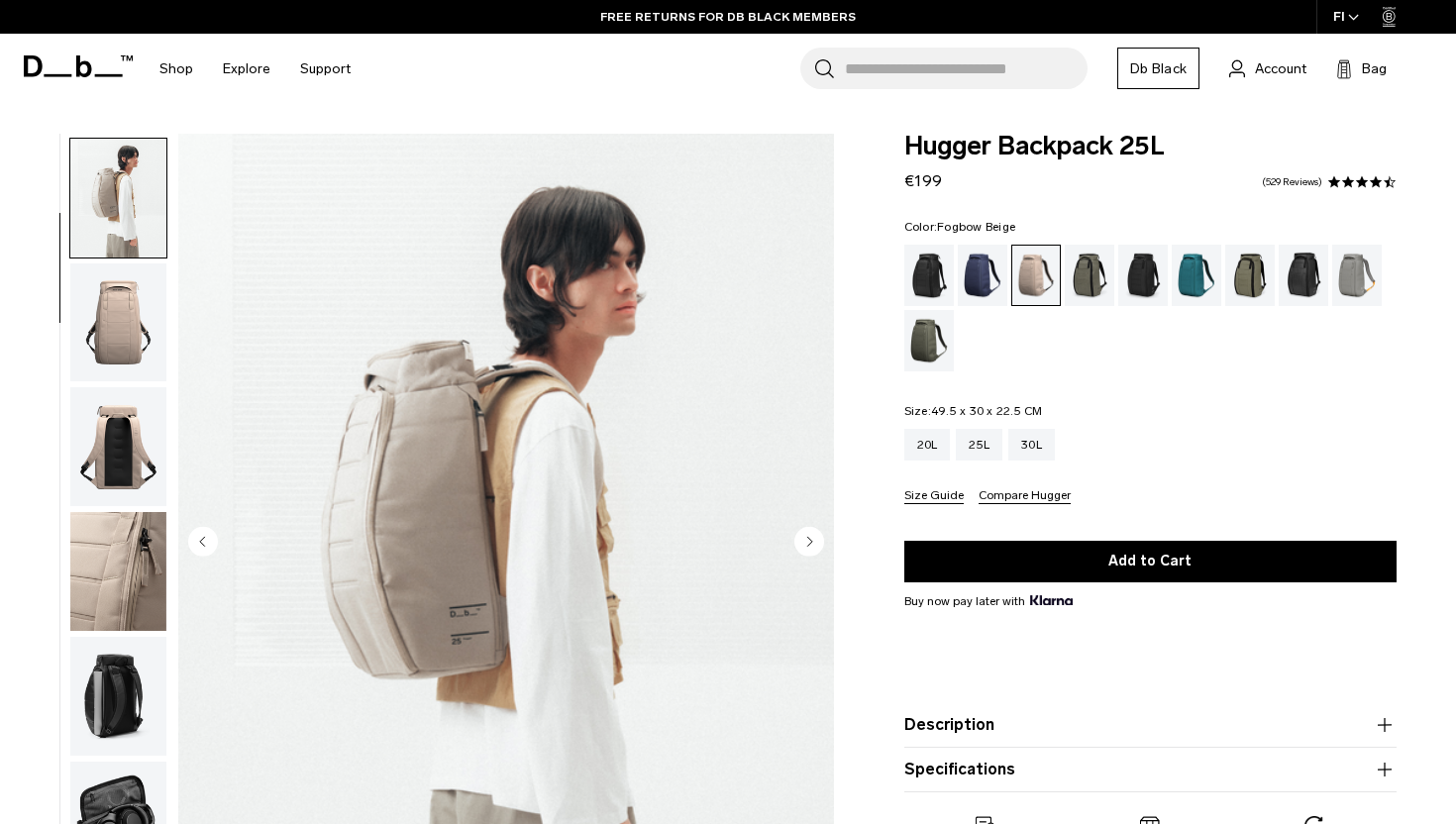 scroll, scrollTop: 125, scrollLeft: 0, axis: vertical 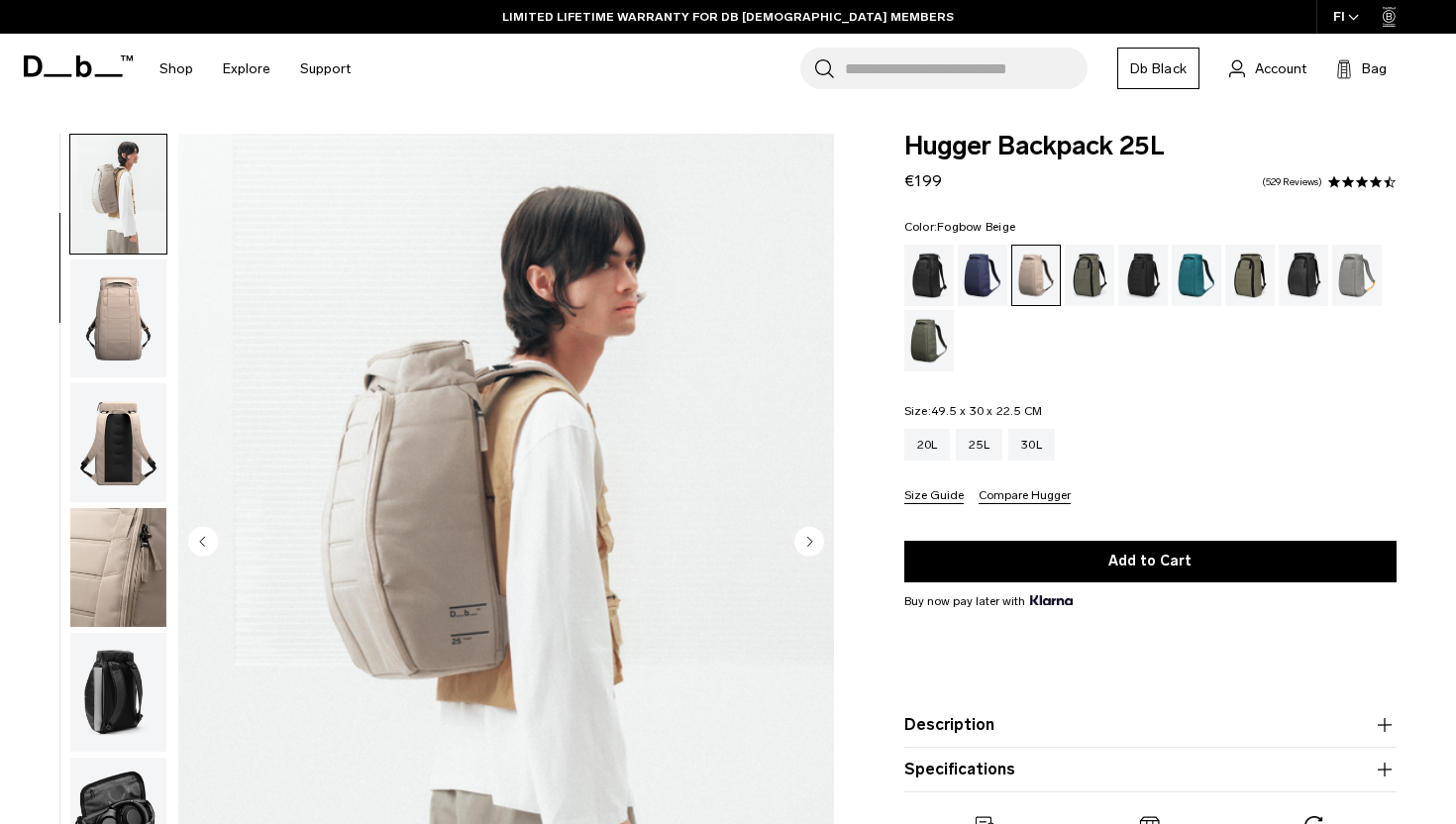 click at bounding box center [118, 319] 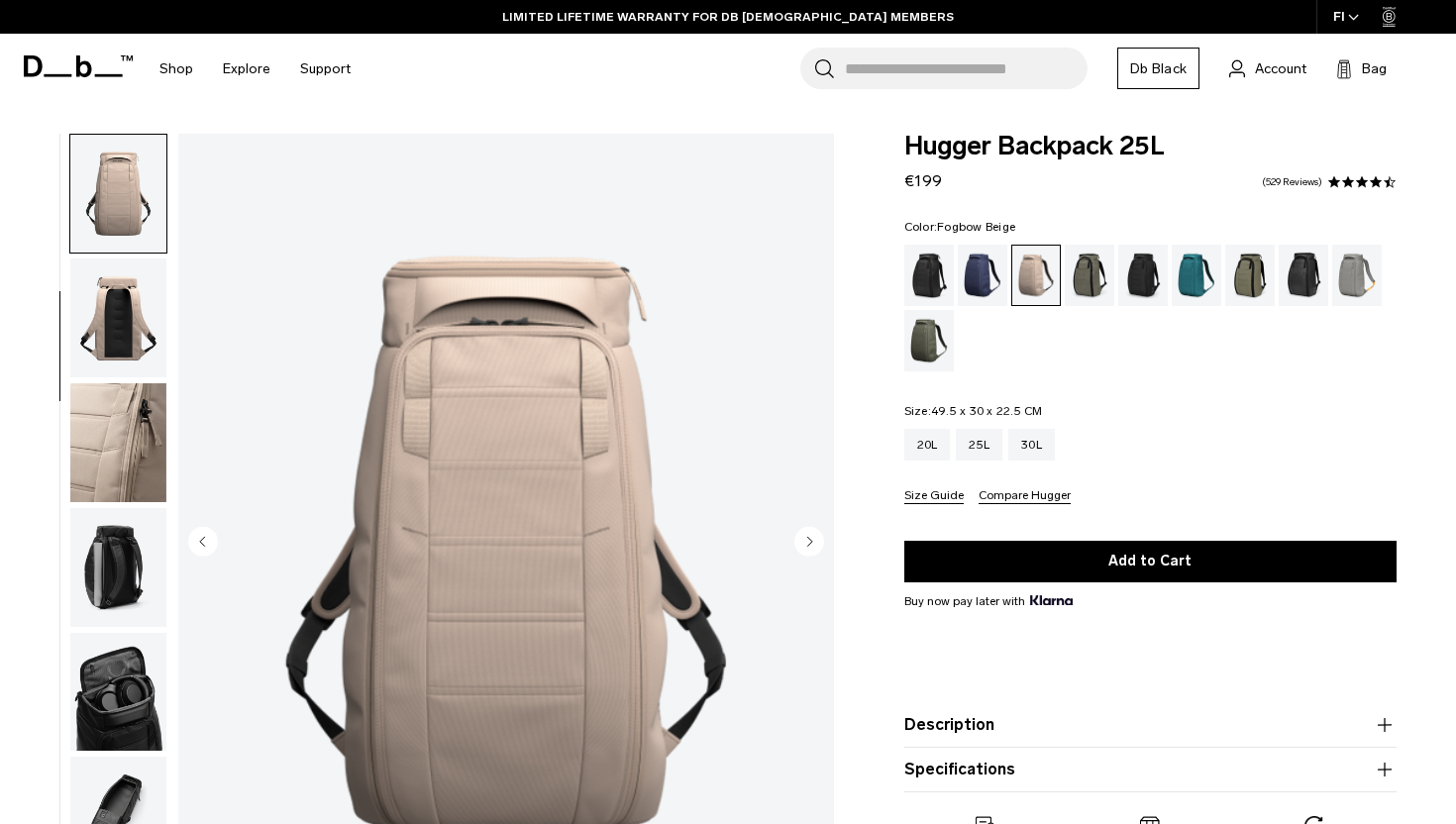 click at bounding box center (118, 318) 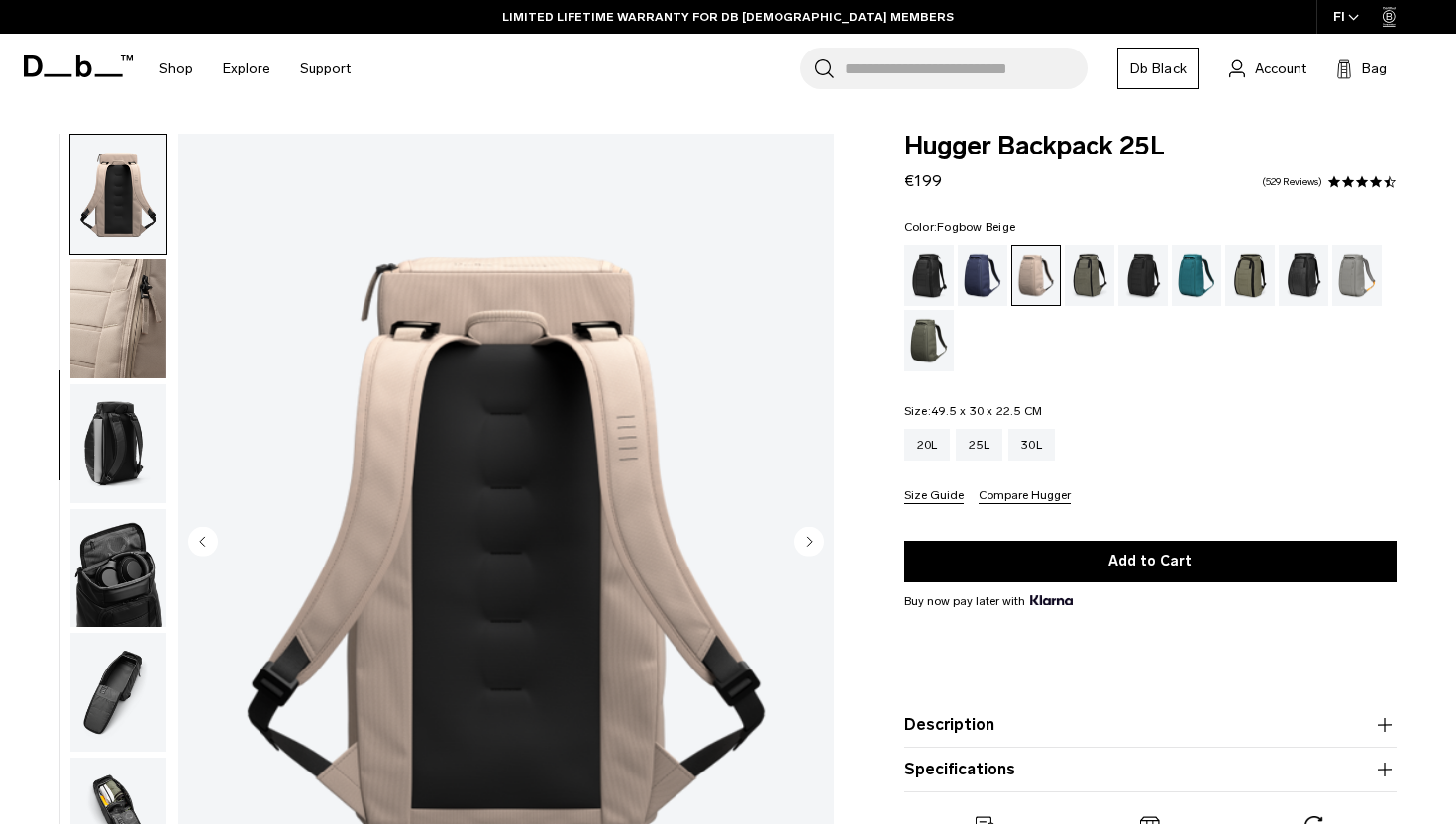 click at bounding box center (118, 319) 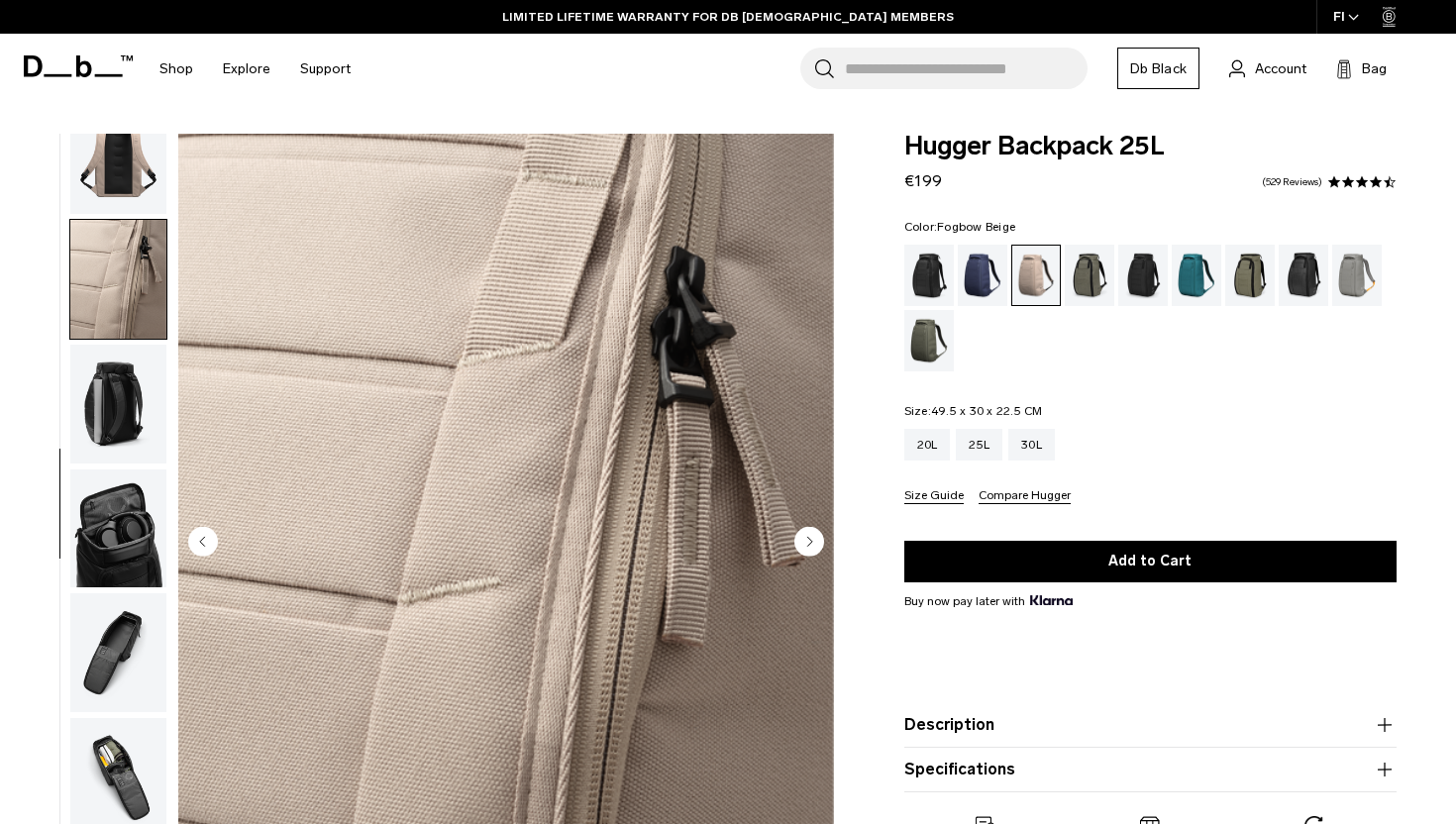 scroll, scrollTop: 423, scrollLeft: 0, axis: vertical 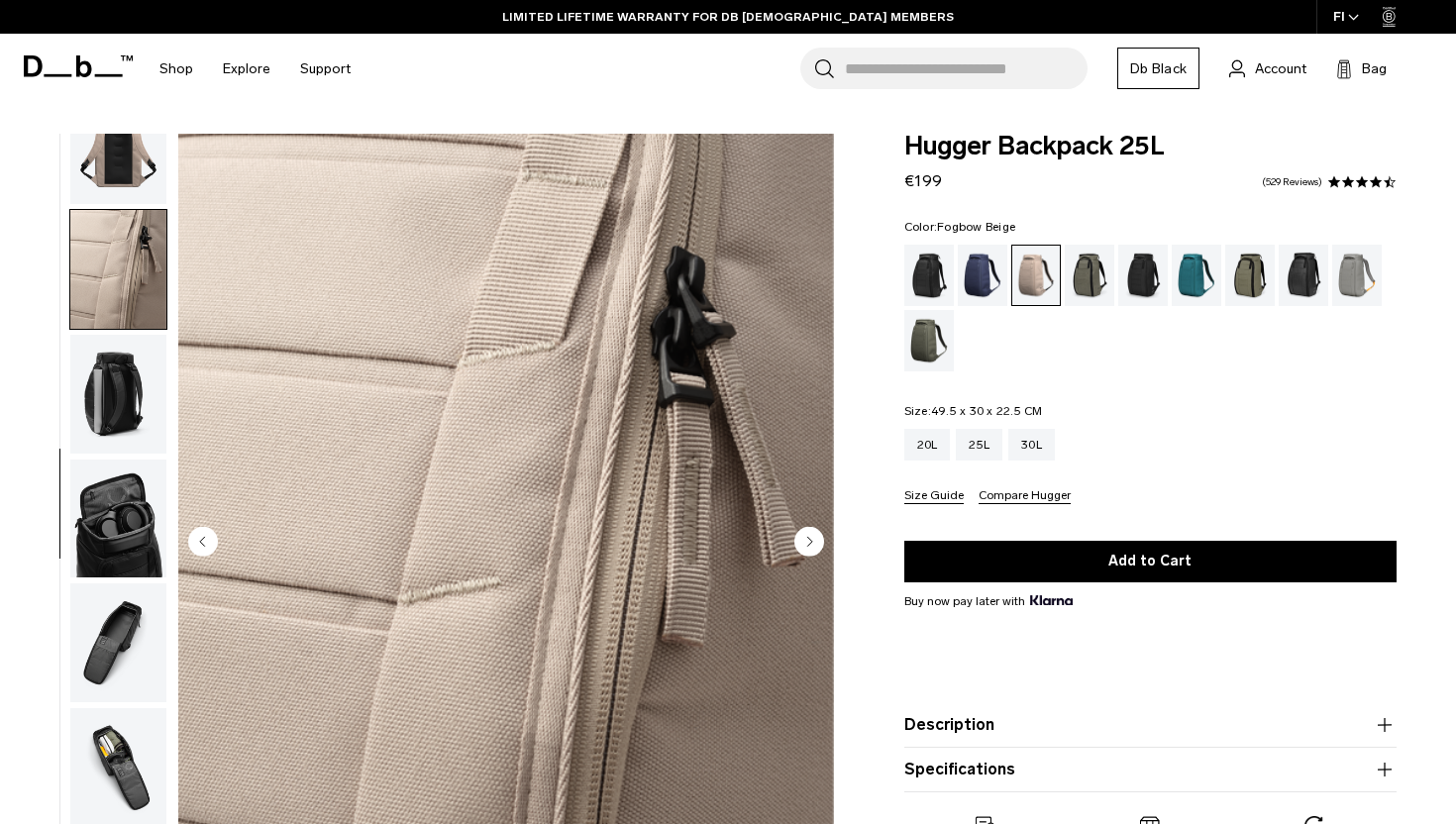 click at bounding box center [118, 269] 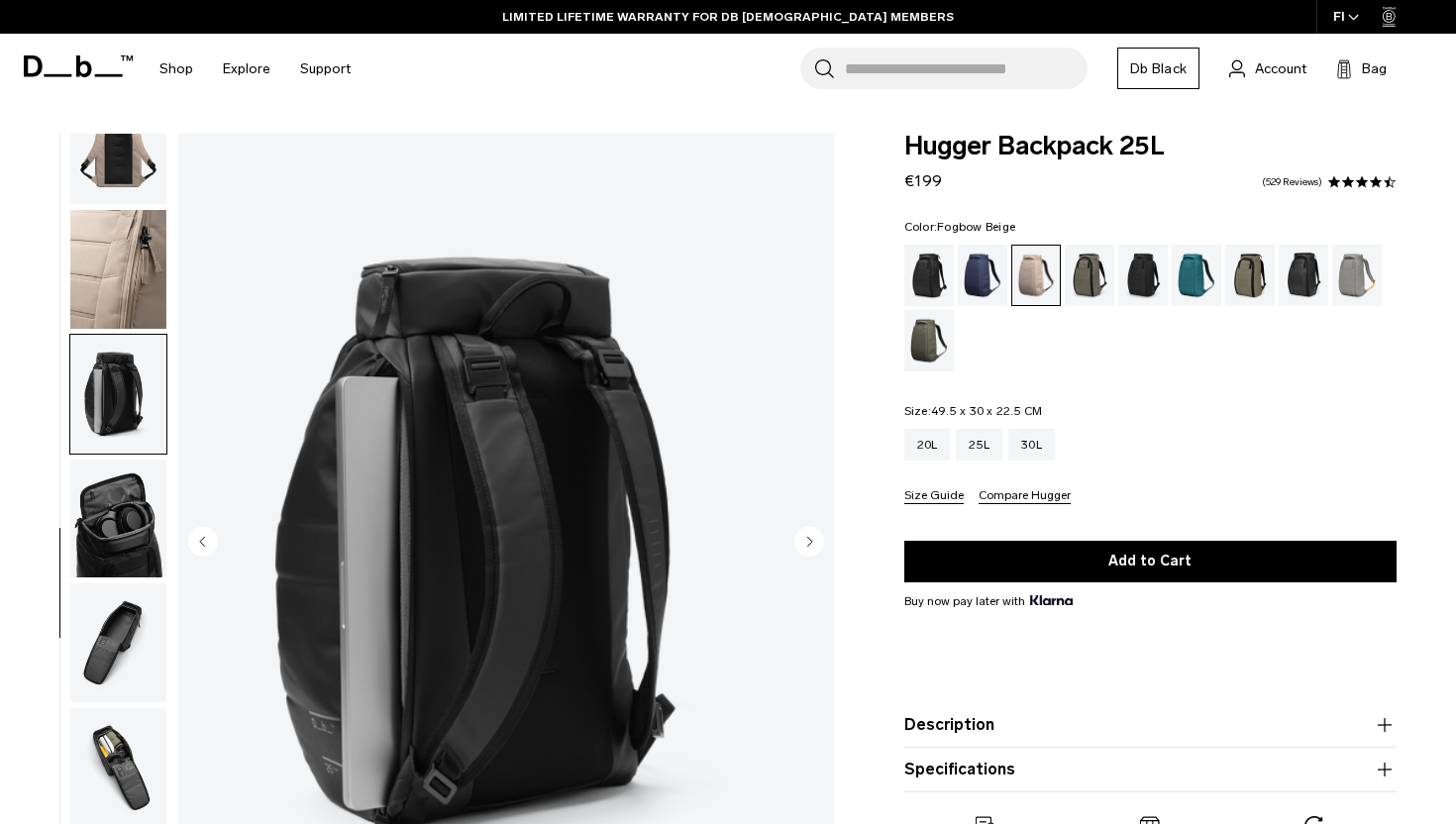 click at bounding box center [118, 394] 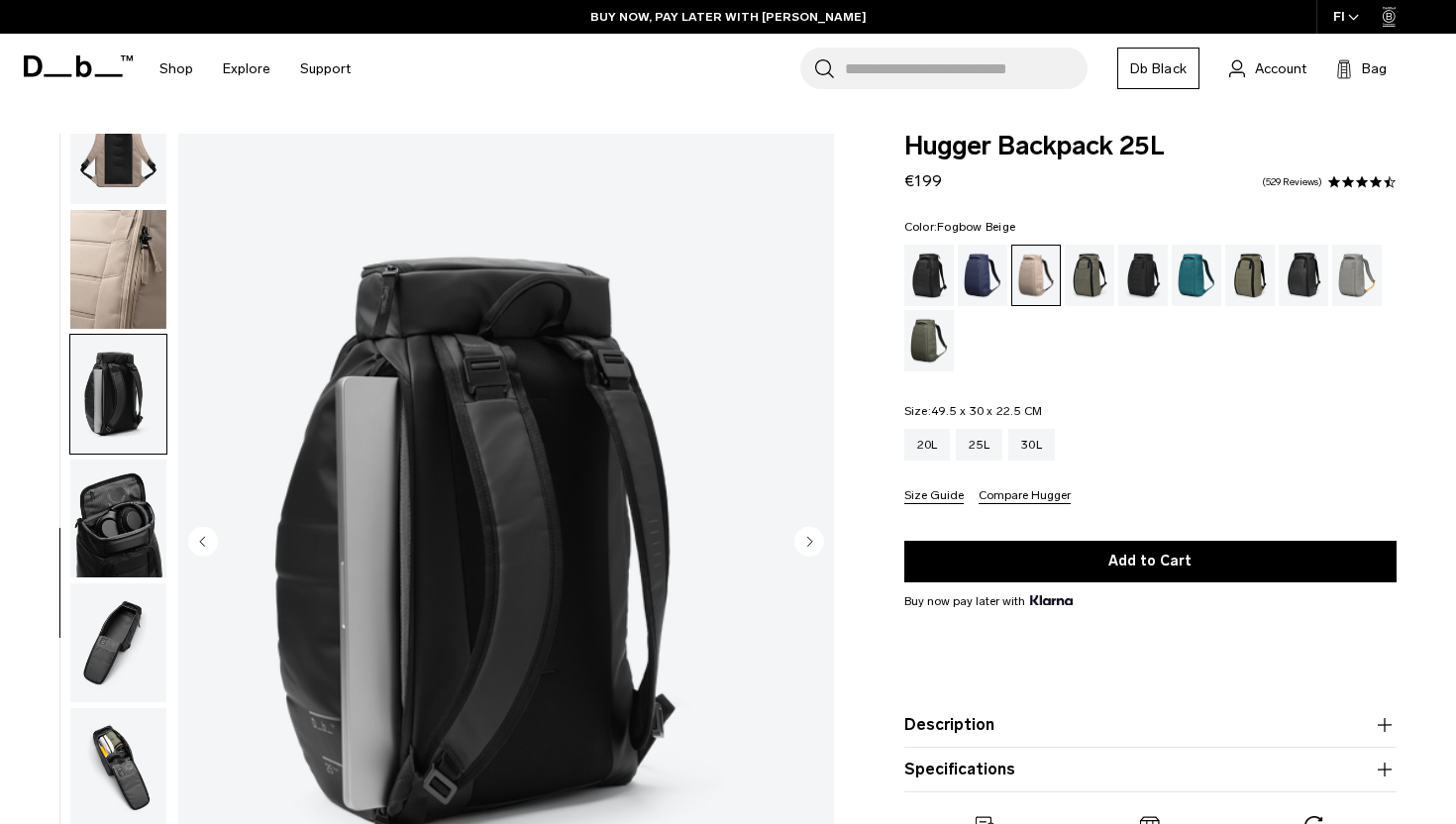 click at bounding box center (118, 519) 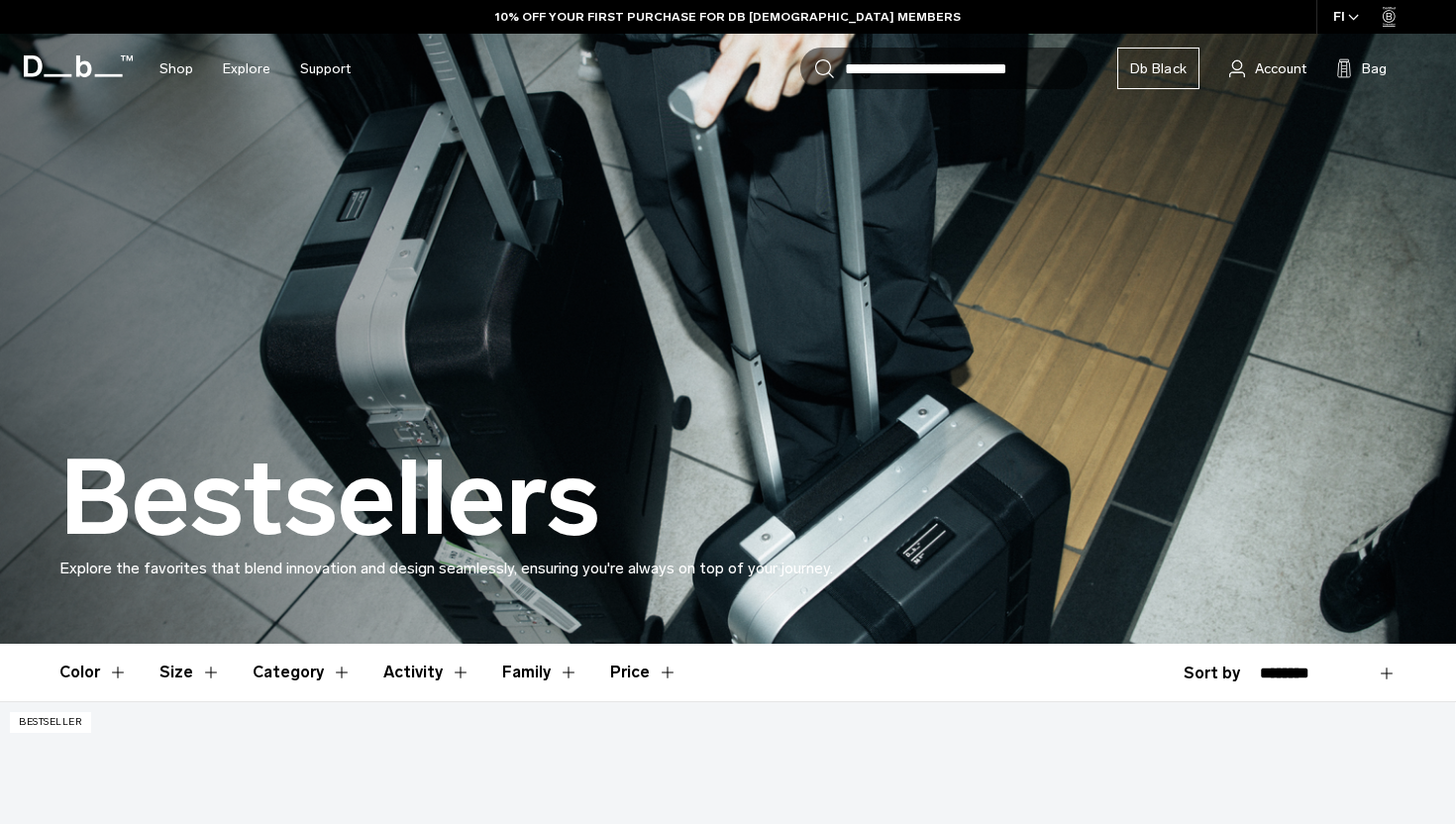 scroll, scrollTop: 673, scrollLeft: 0, axis: vertical 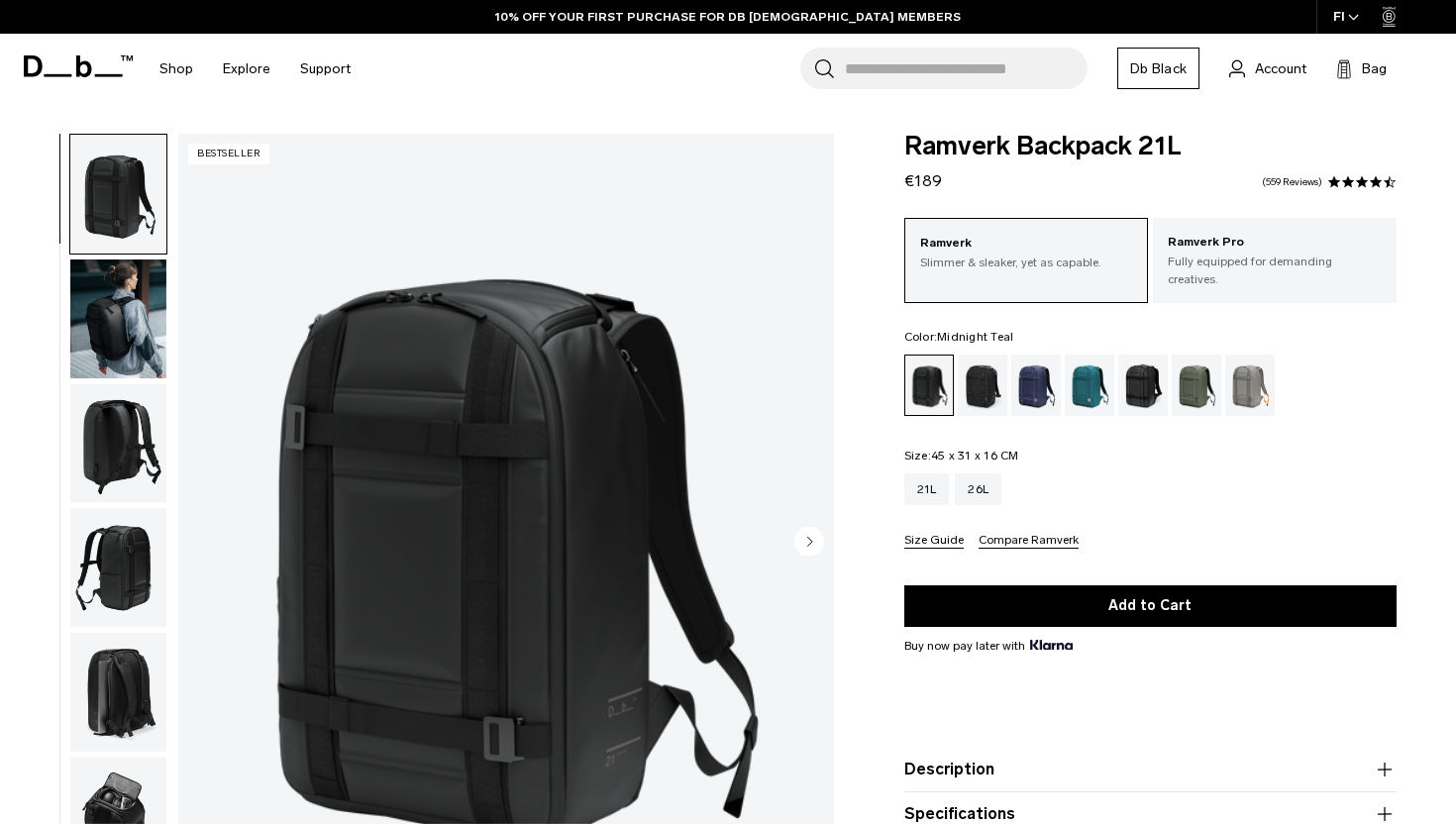 click at bounding box center [1090, 385] 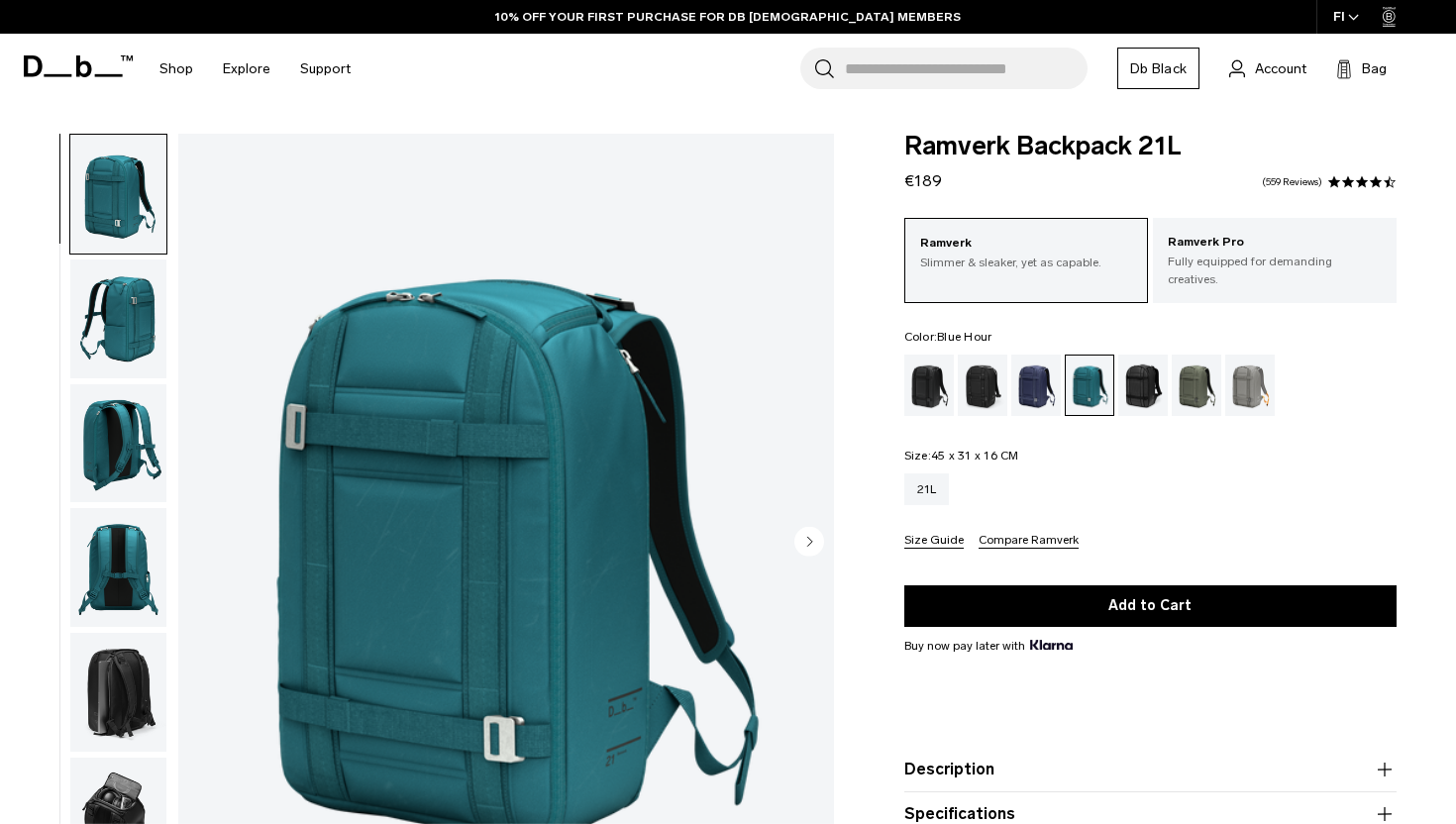 click at bounding box center (1036, 385) 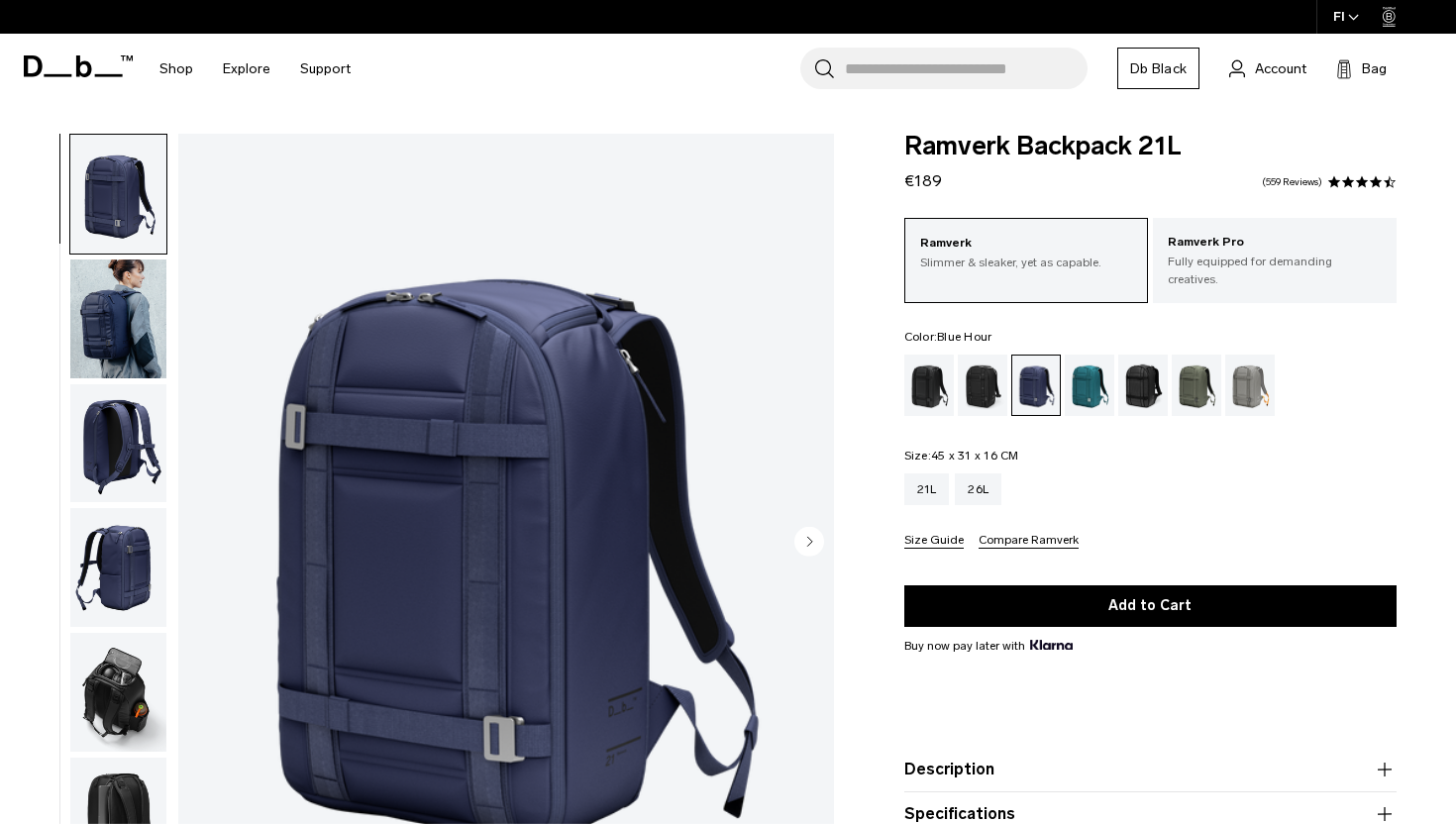 scroll, scrollTop: 0, scrollLeft: 0, axis: both 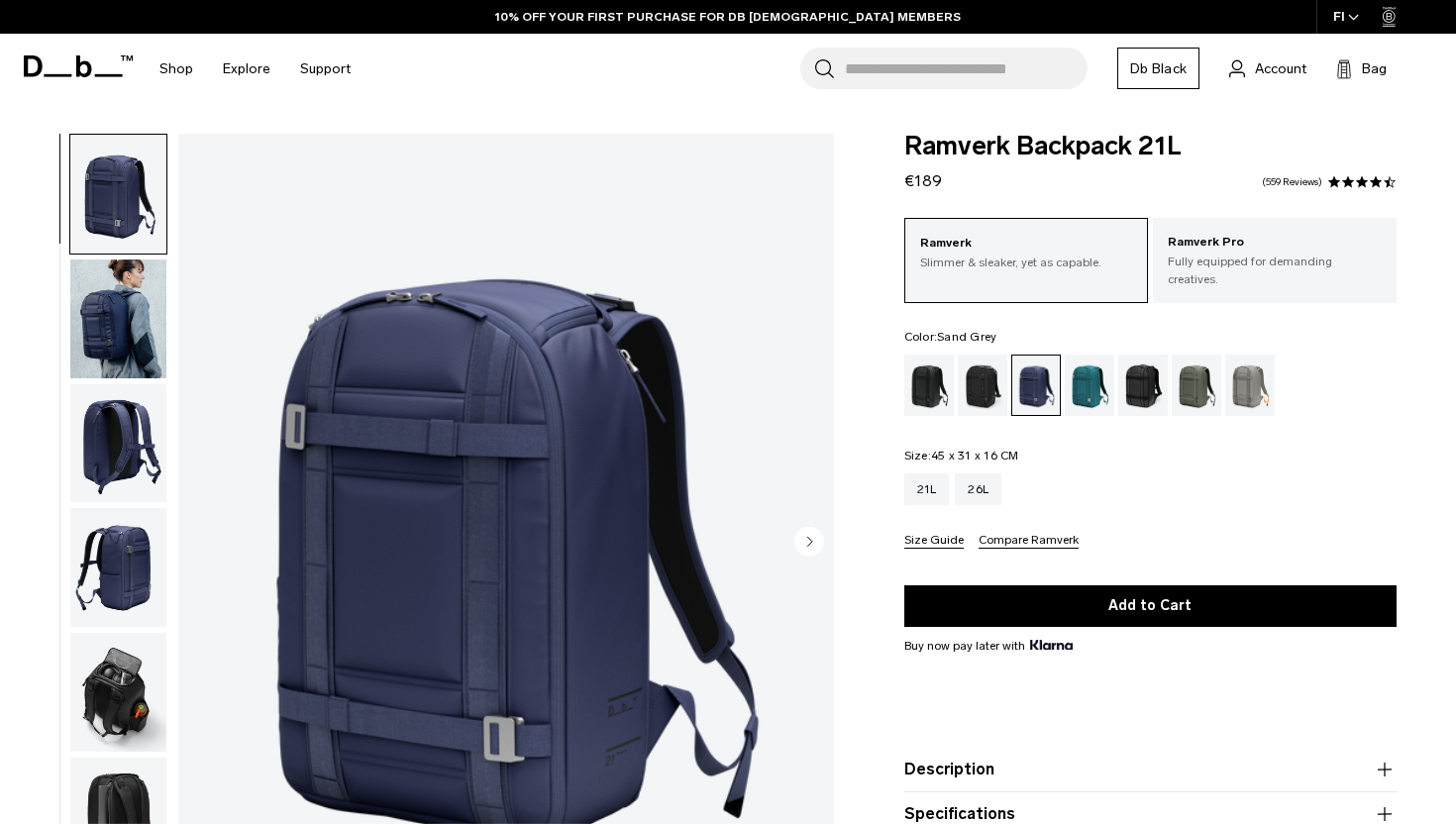 click at bounding box center [1250, 385] 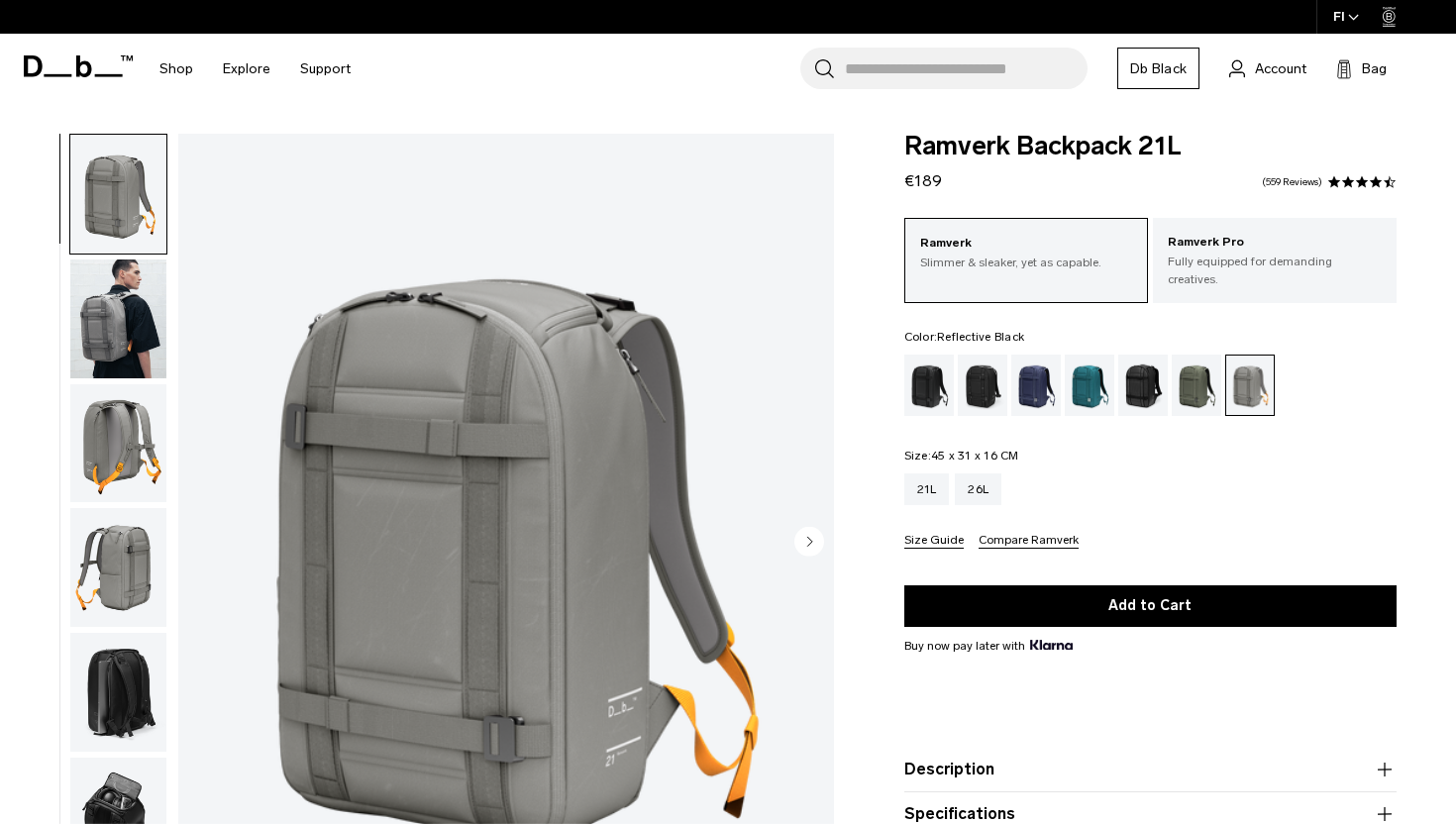scroll, scrollTop: 0, scrollLeft: 0, axis: both 